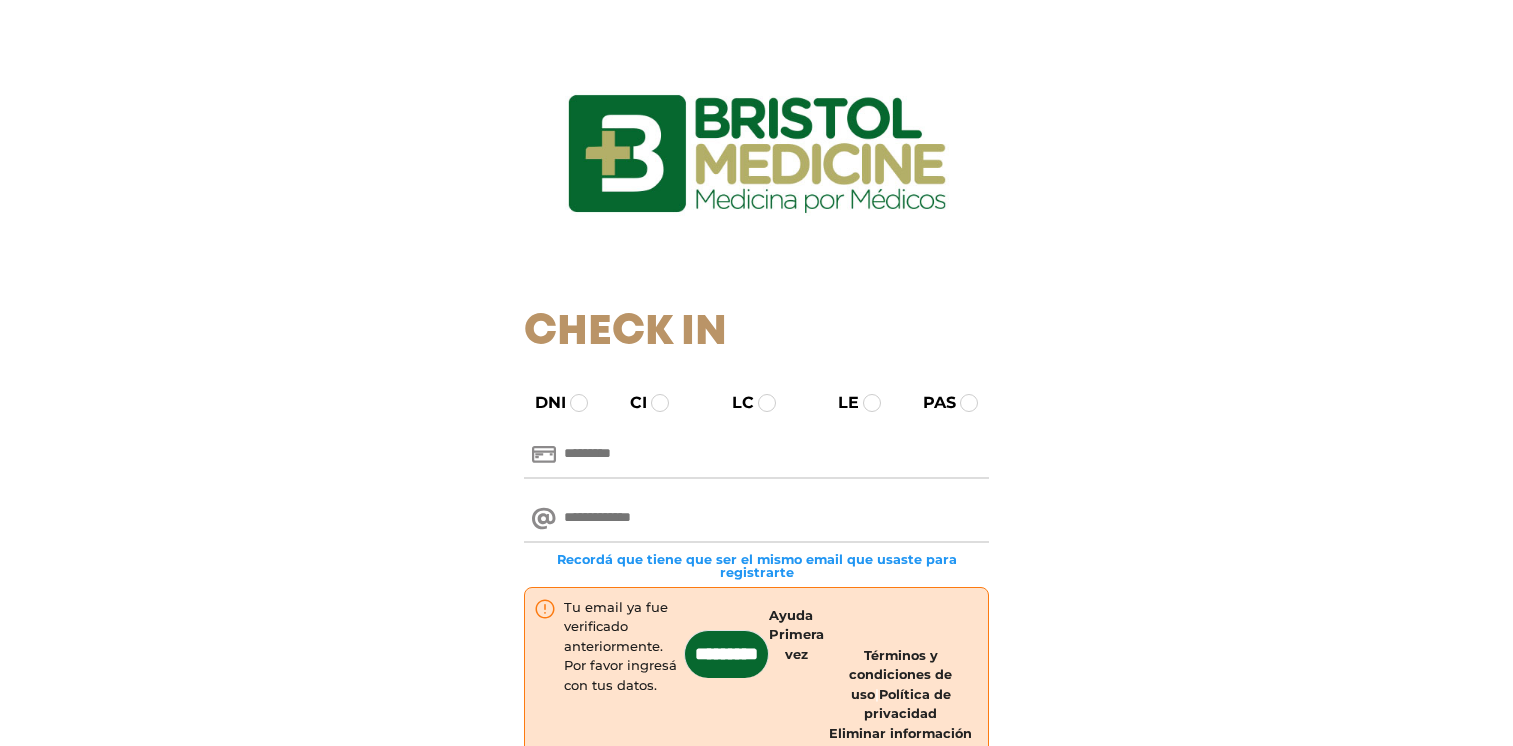 scroll, scrollTop: 0, scrollLeft: 0, axis: both 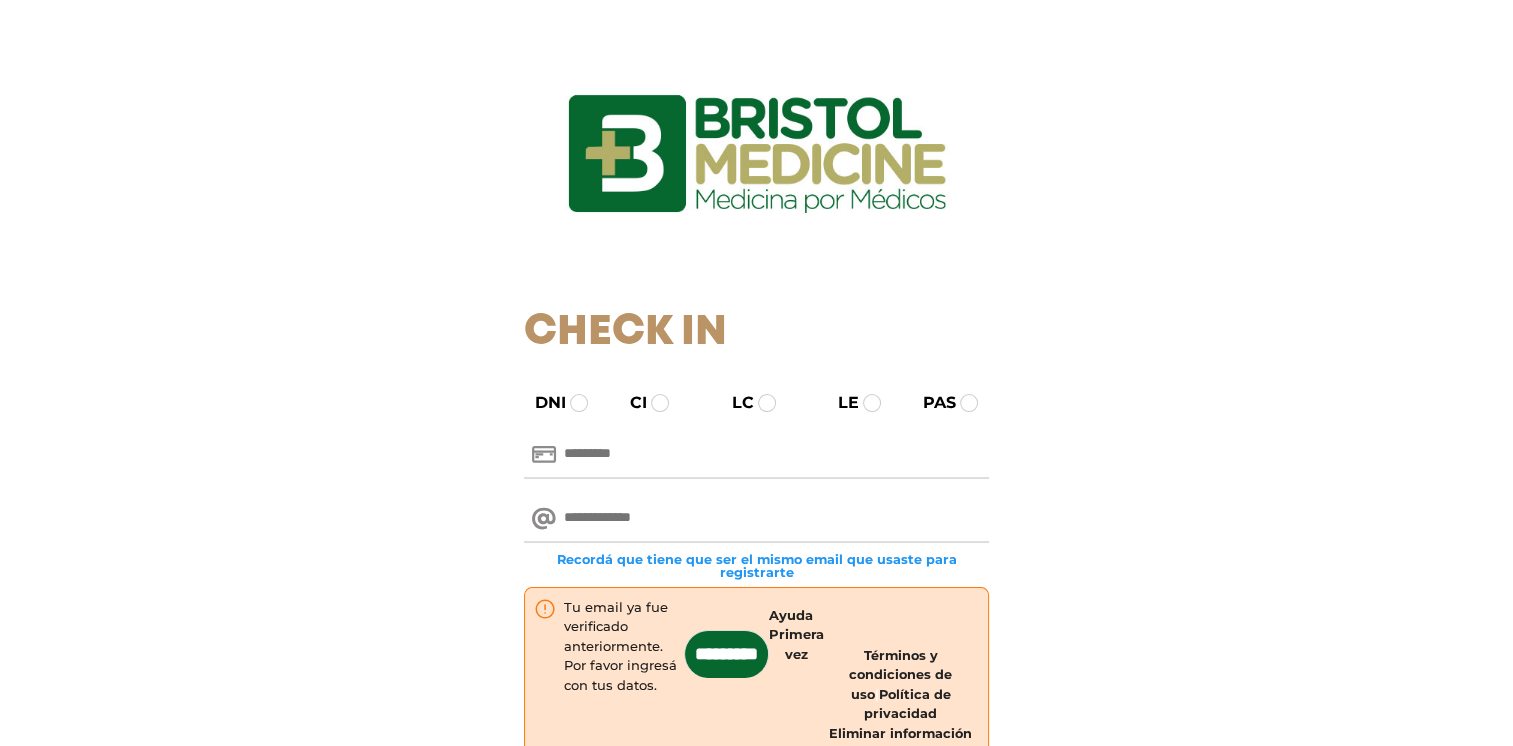 drag, startPoint x: 588, startPoint y: 454, endPoint x: 591, endPoint y: 444, distance: 10.440307 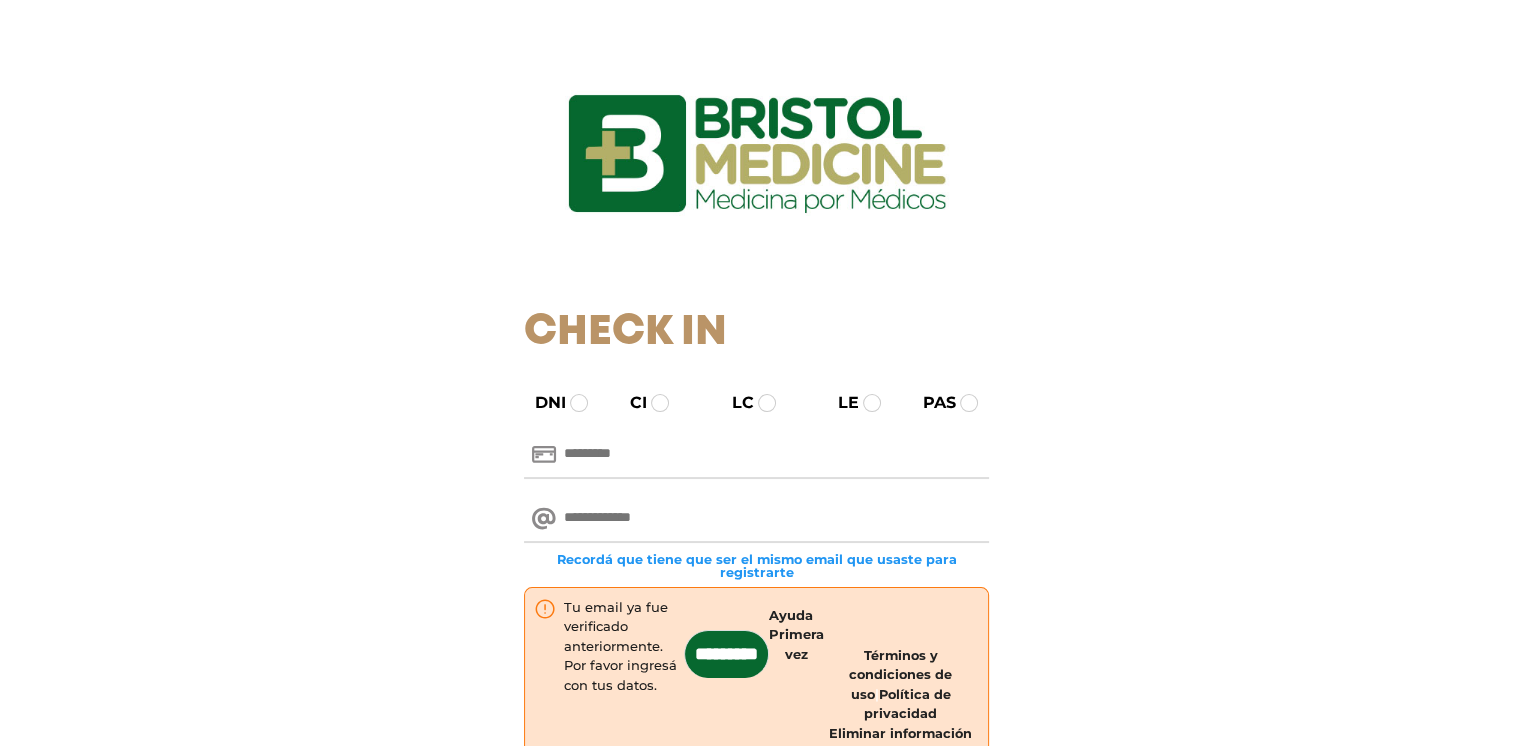 type on "********" 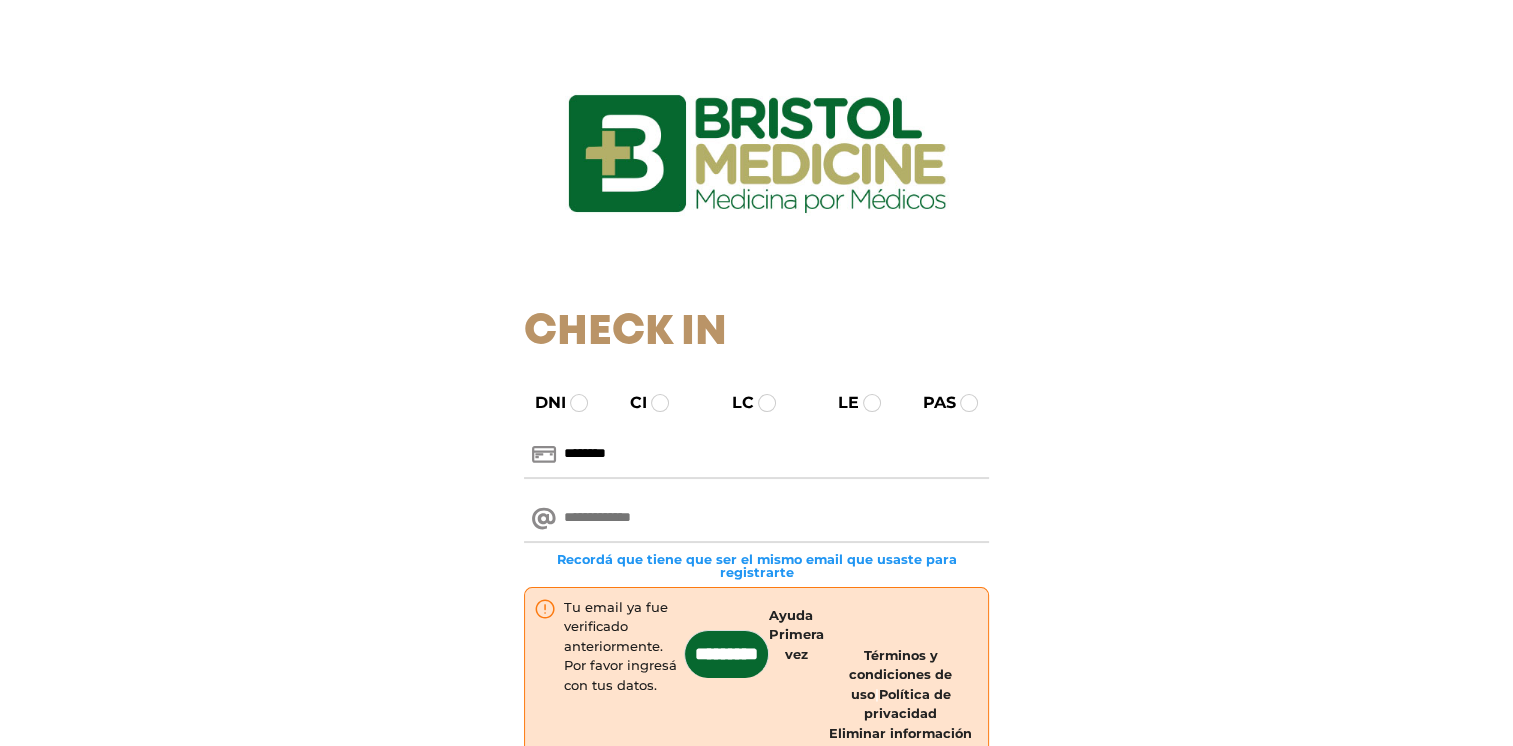 type on "**********" 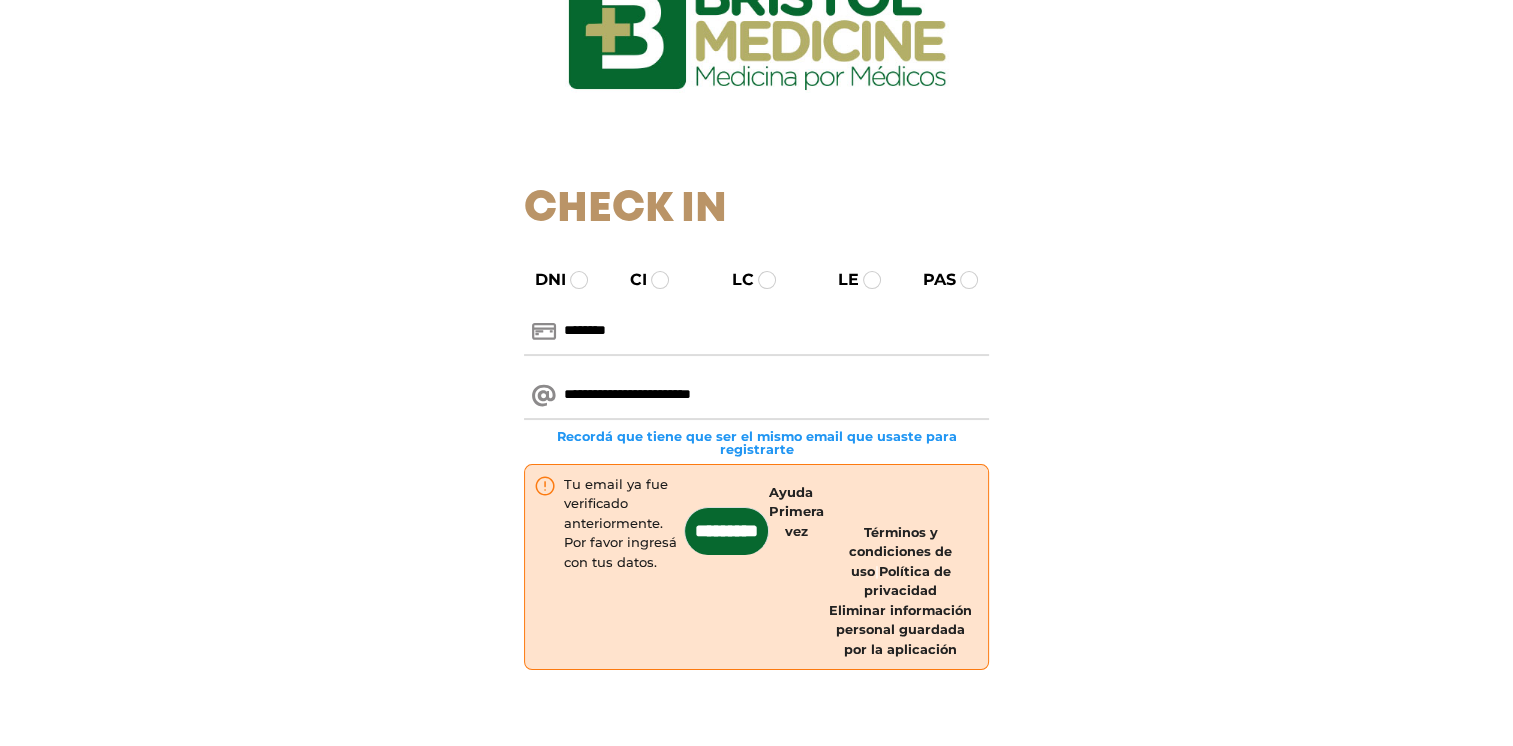 scroll, scrollTop: 145, scrollLeft: 0, axis: vertical 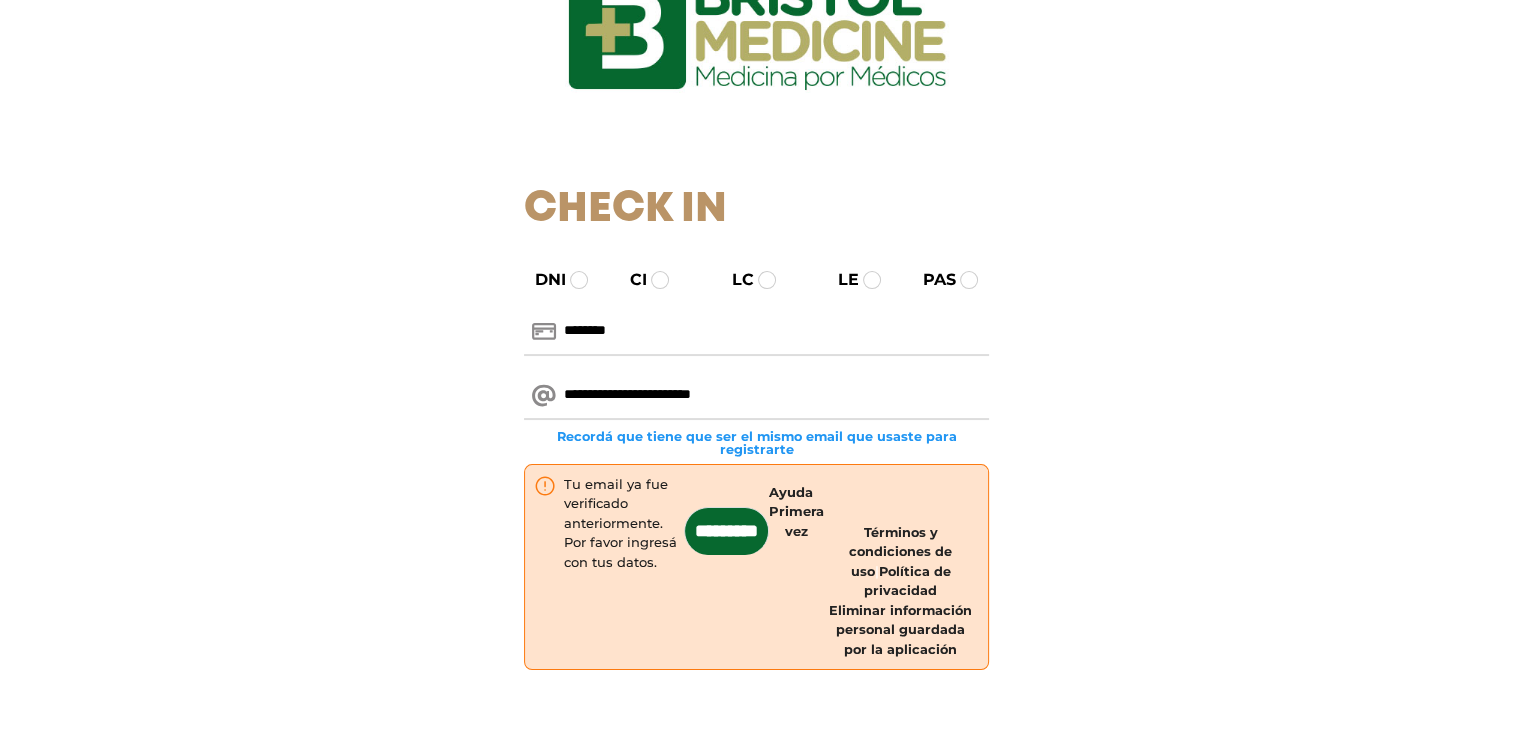 click on "*********" at bounding box center [726, 531] 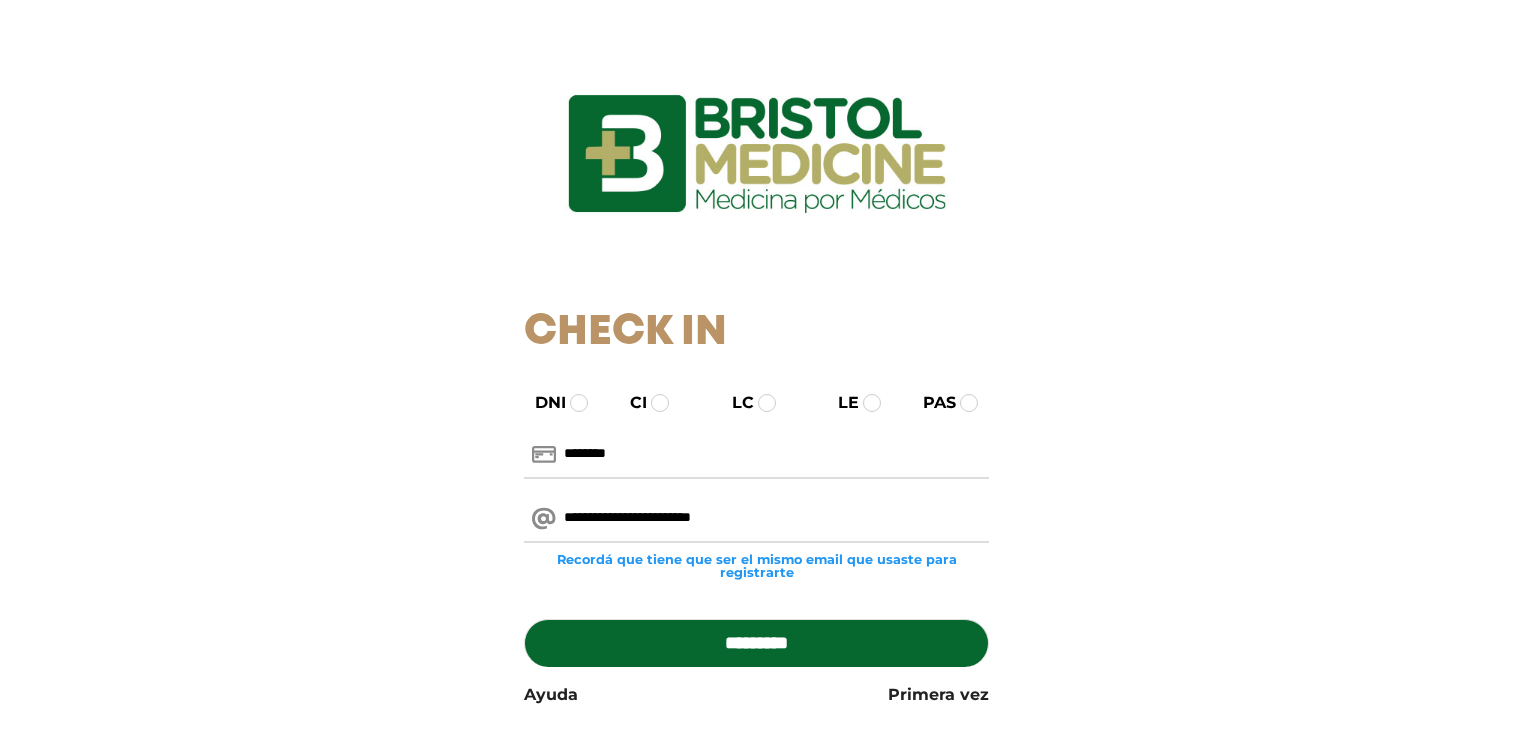 scroll, scrollTop: 0, scrollLeft: 0, axis: both 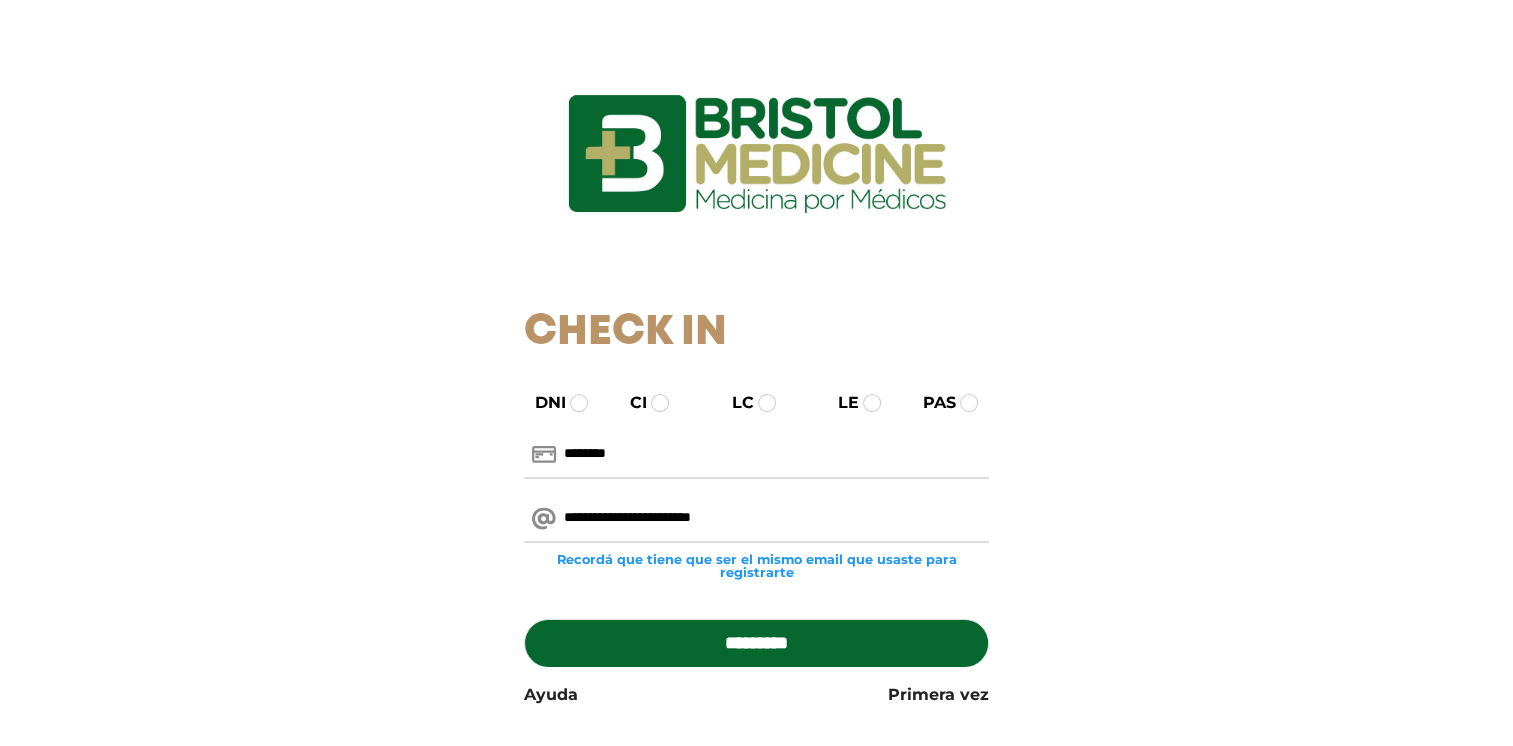 click on "*********" at bounding box center (756, 643) 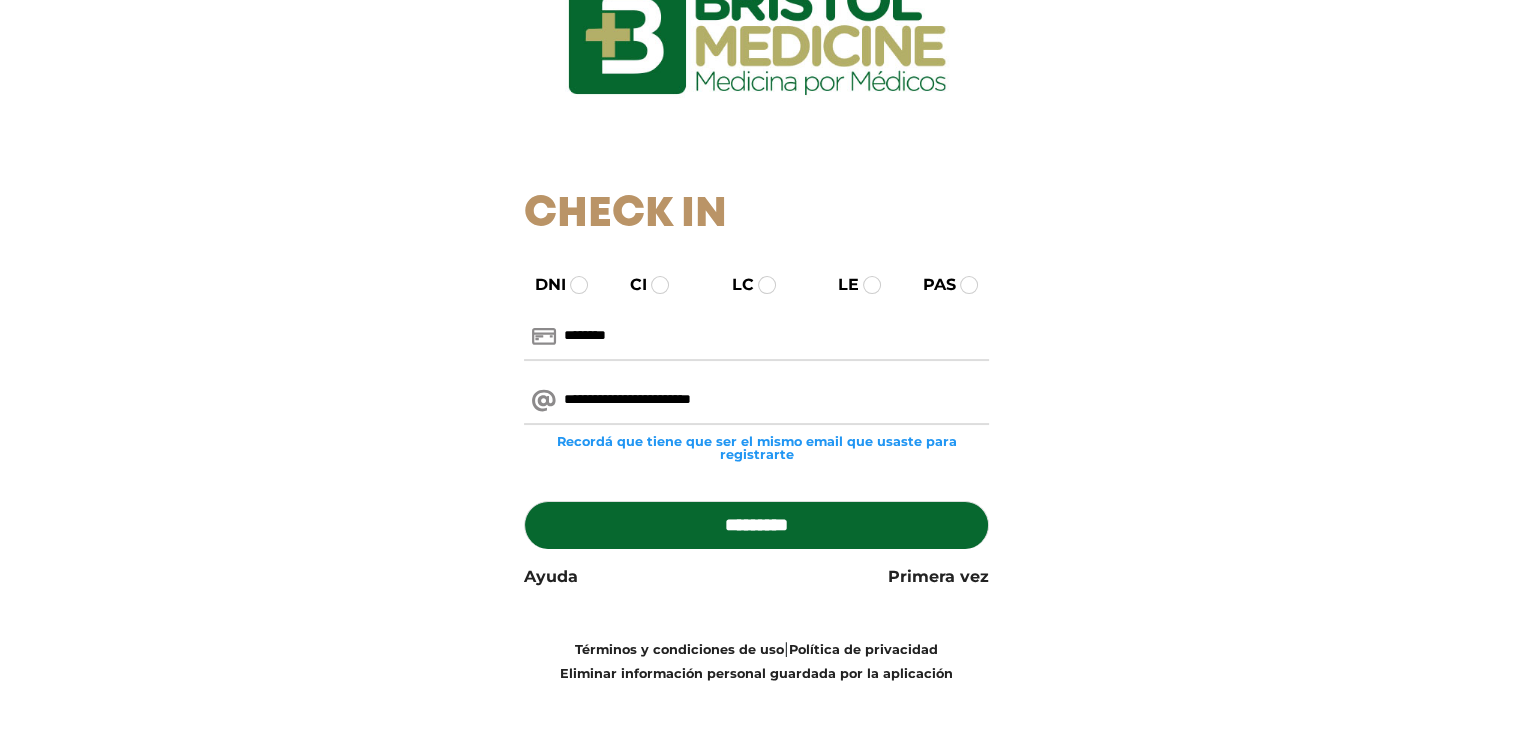 scroll, scrollTop: 124, scrollLeft: 0, axis: vertical 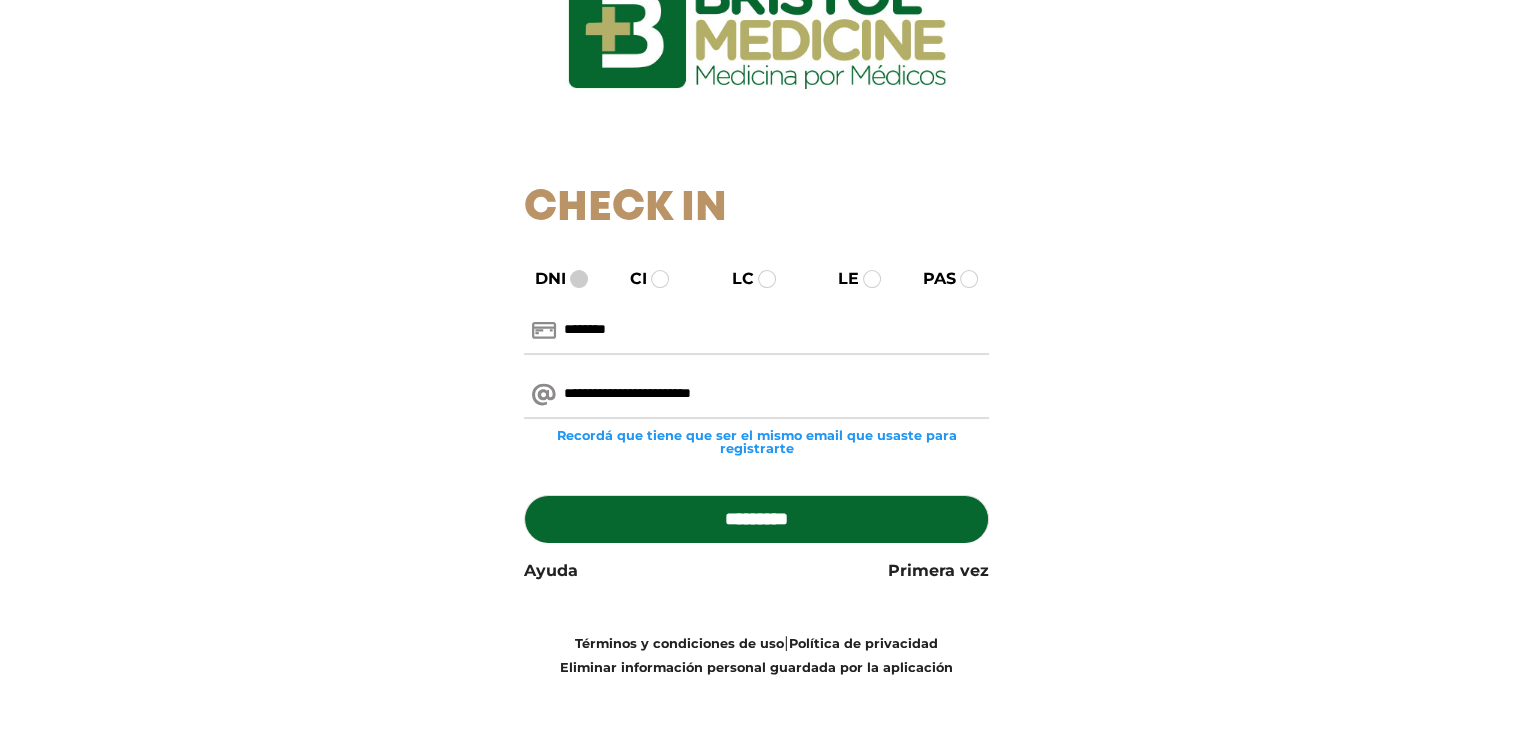click at bounding box center (579, 279) 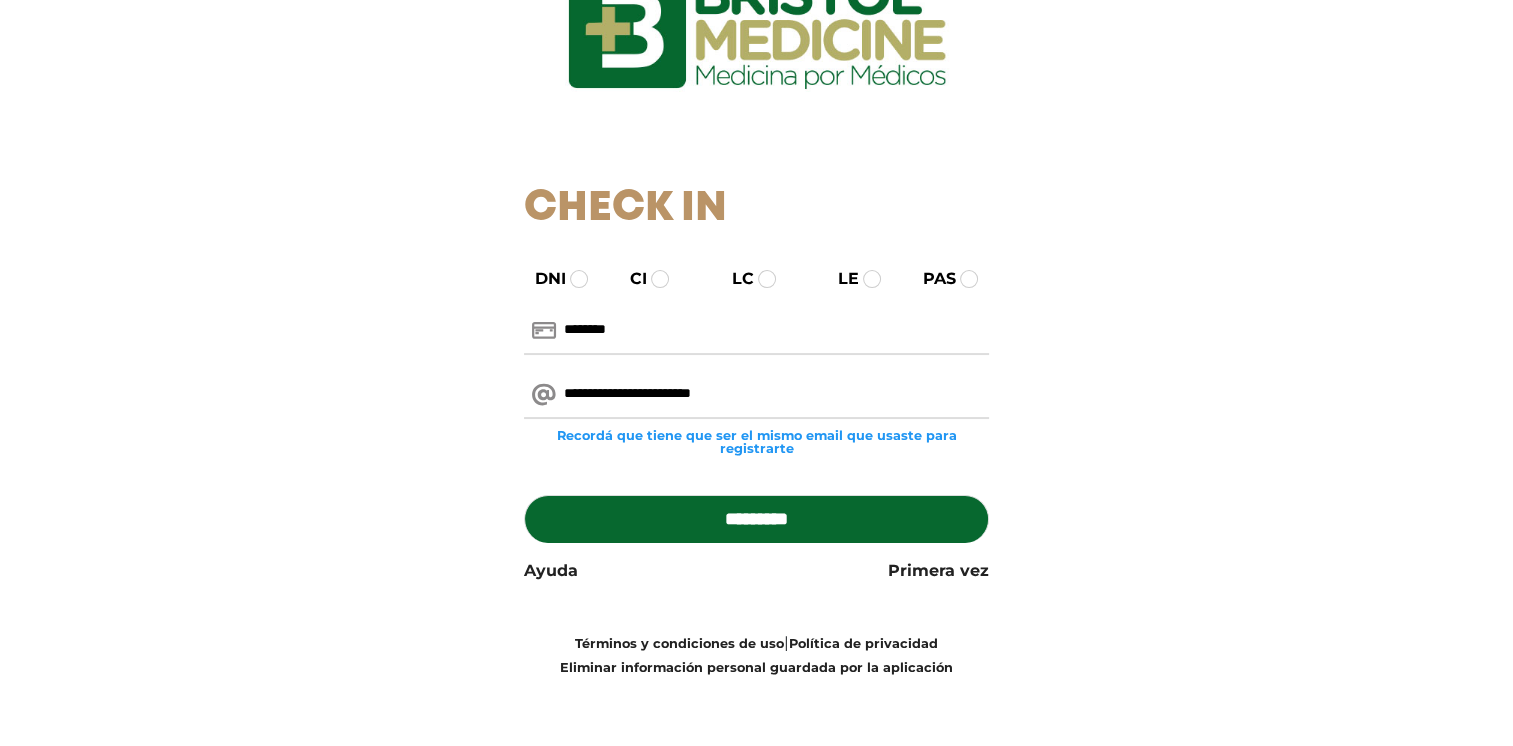 click on "*********" at bounding box center (756, 519) 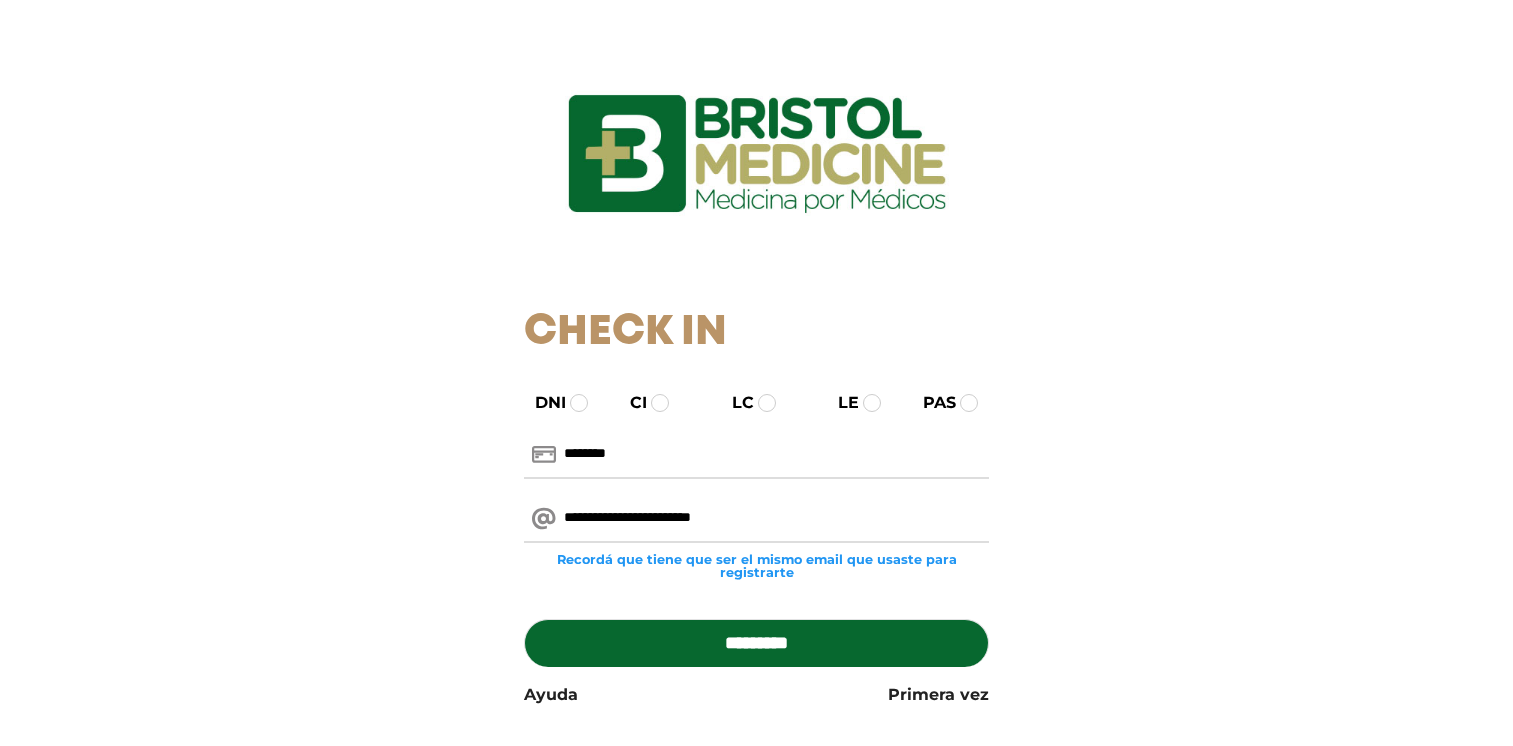 scroll, scrollTop: 0, scrollLeft: 0, axis: both 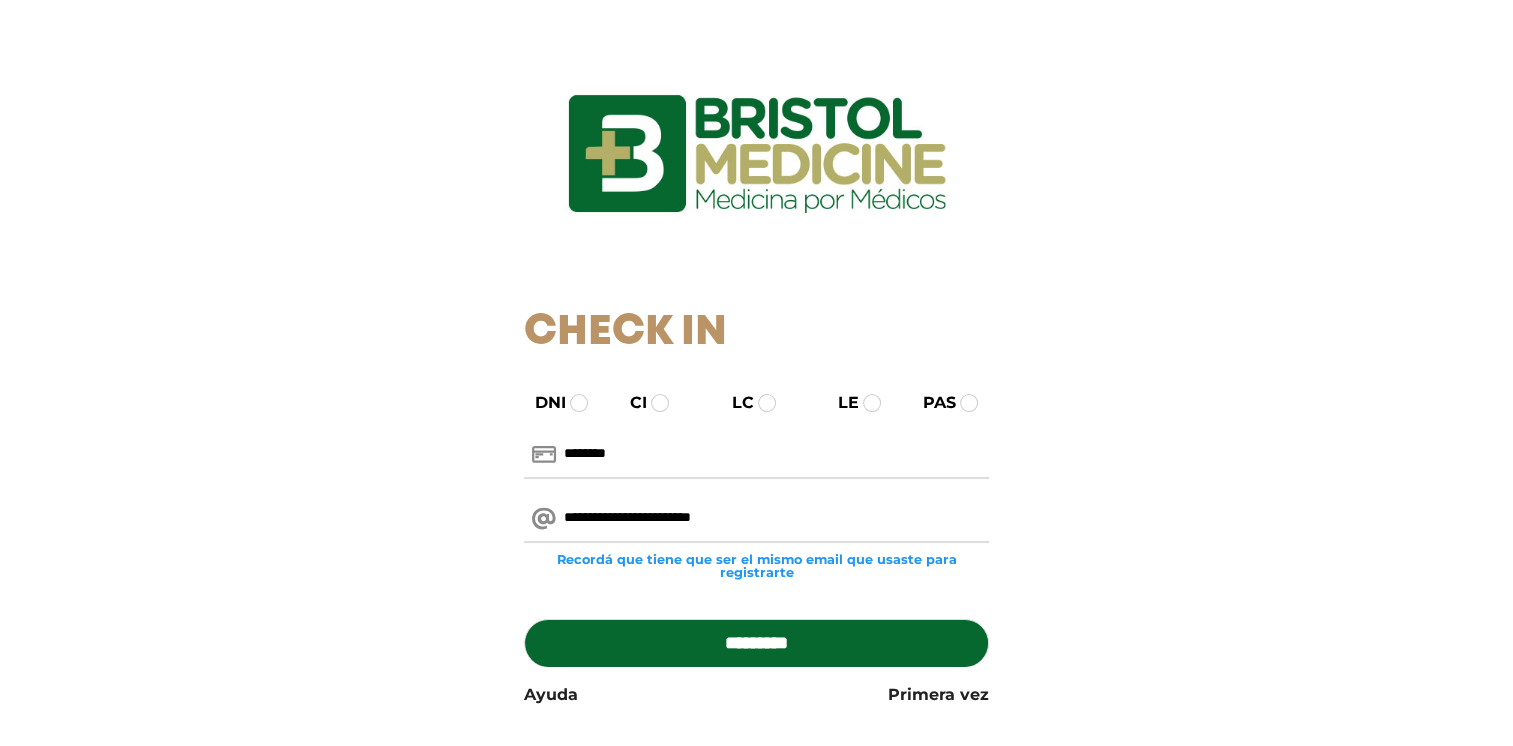 click on "**********" at bounding box center [756, 519] 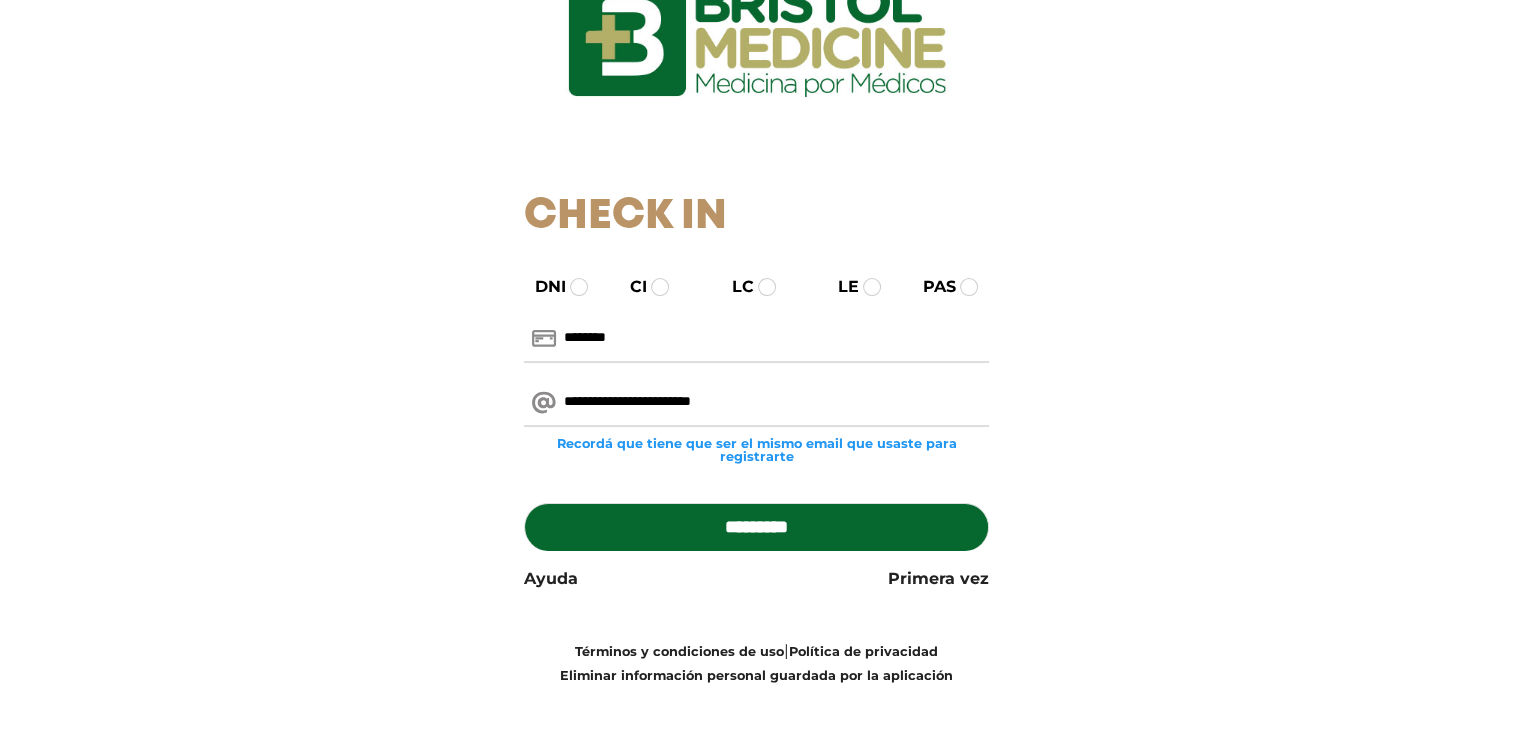 scroll, scrollTop: 124, scrollLeft: 0, axis: vertical 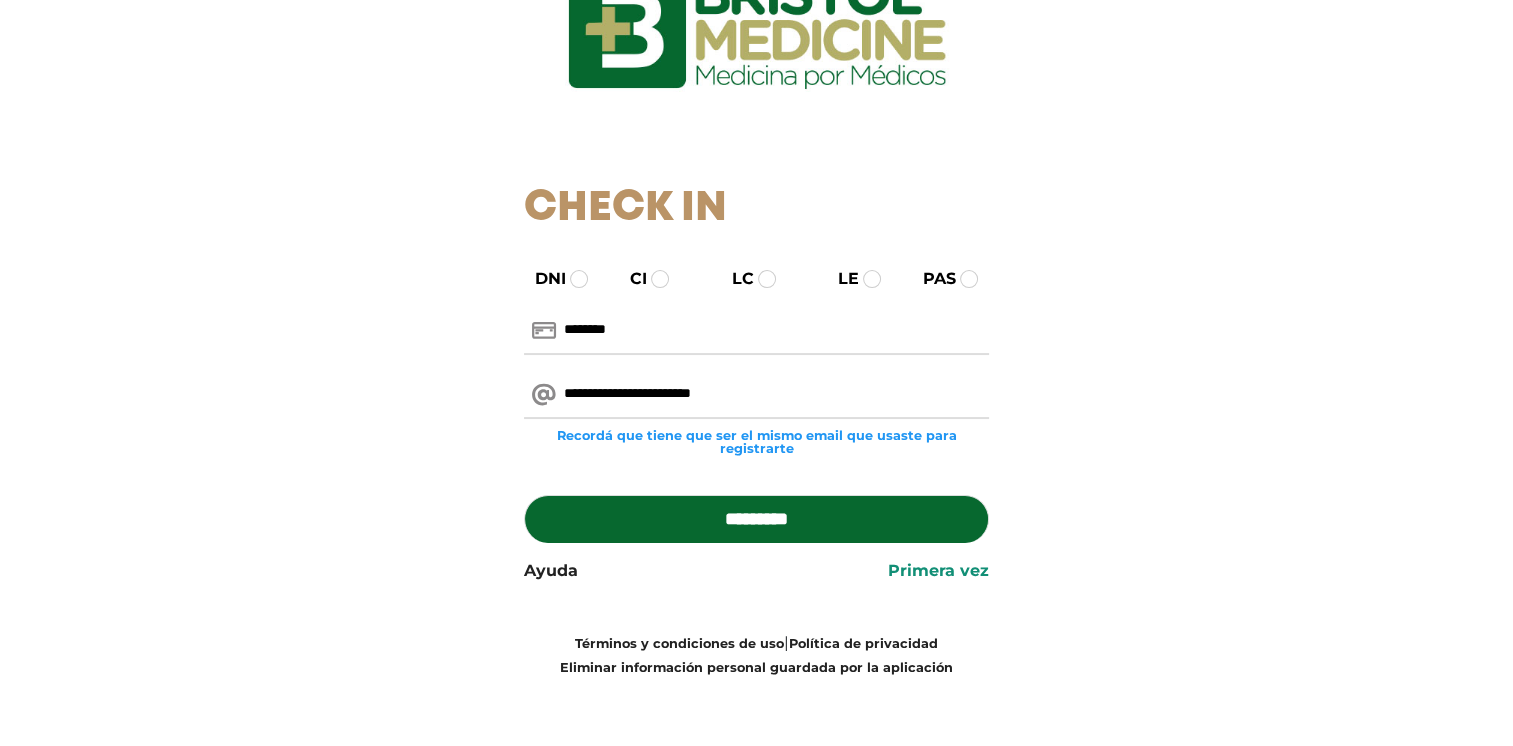 click on "Primera vez" at bounding box center (938, 571) 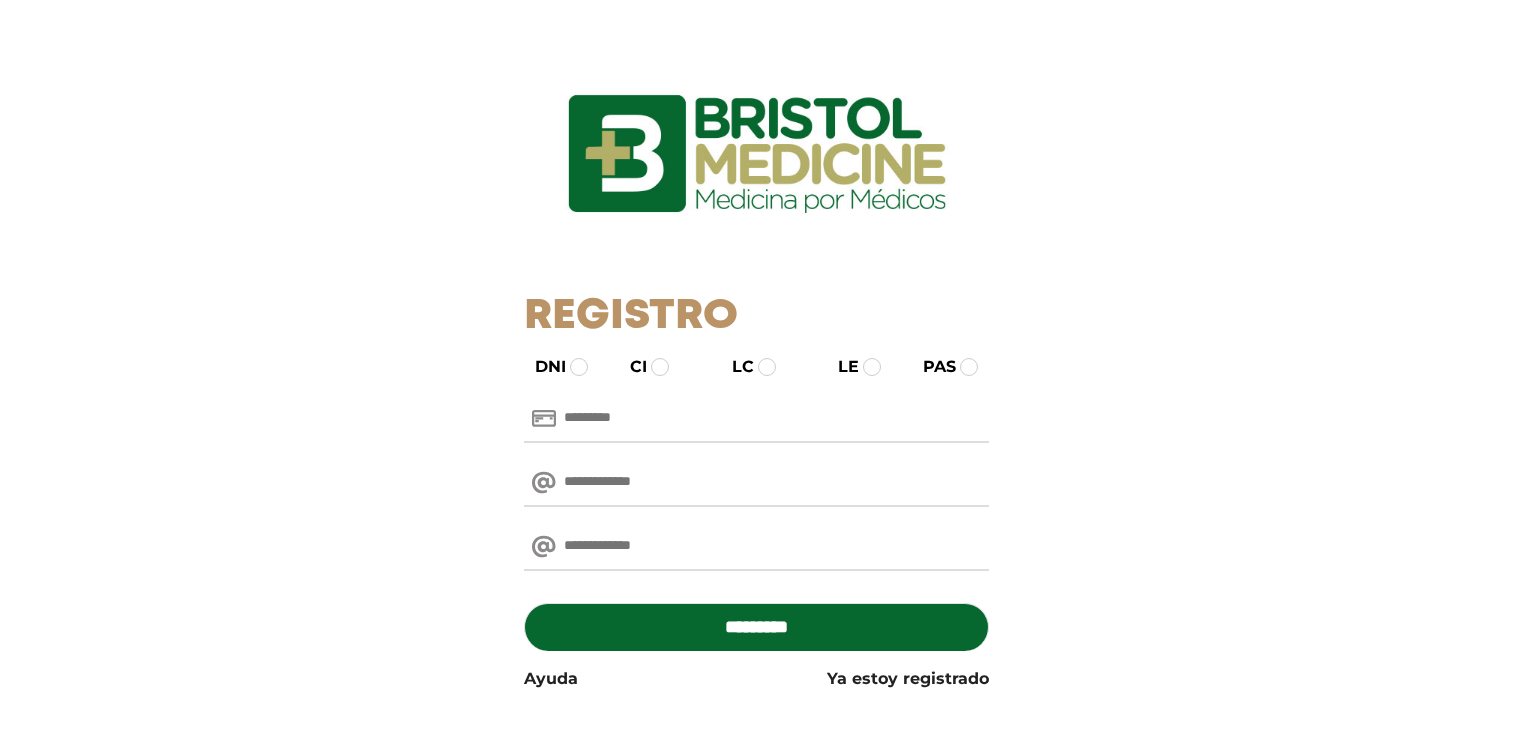 scroll, scrollTop: 0, scrollLeft: 0, axis: both 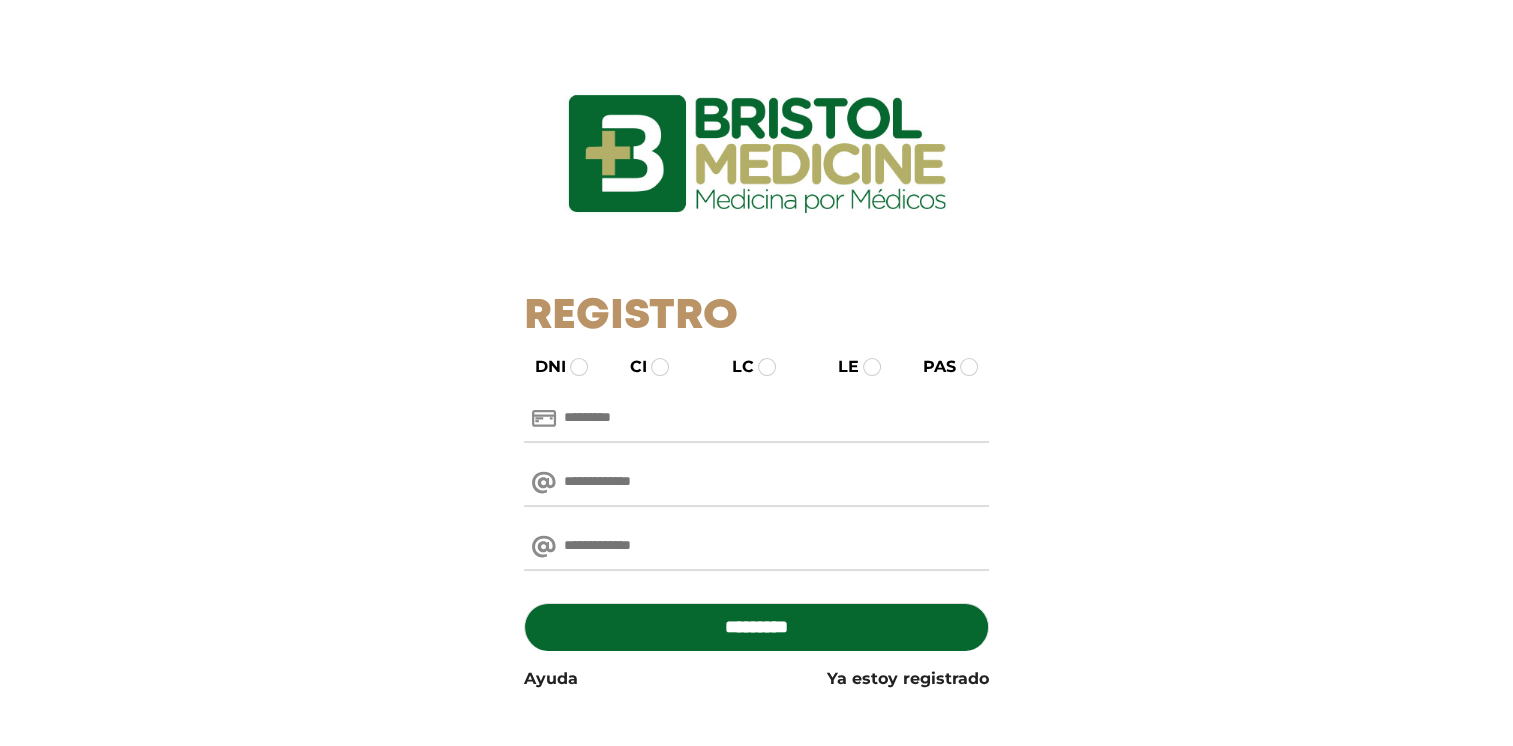 click at bounding box center (756, 419) 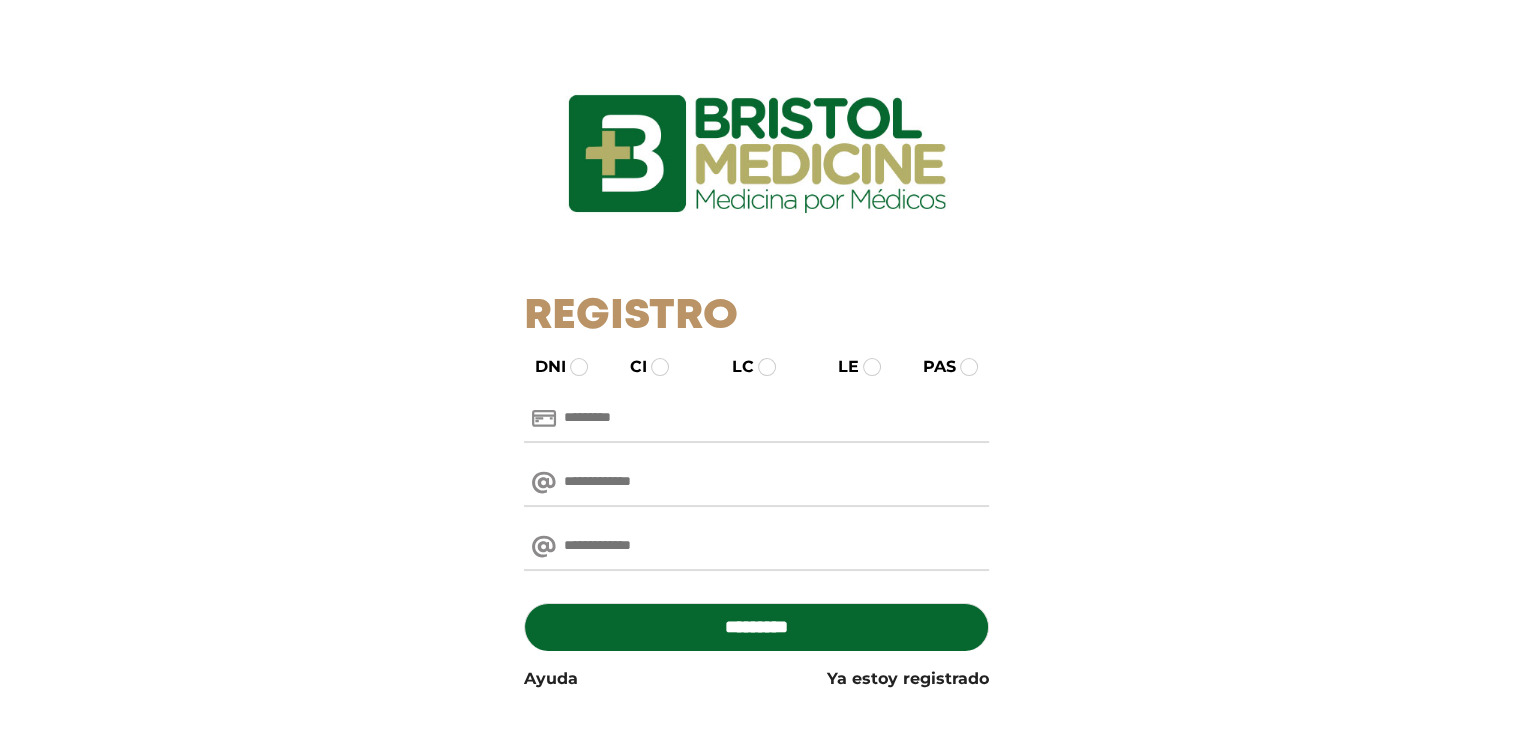 type on "********" 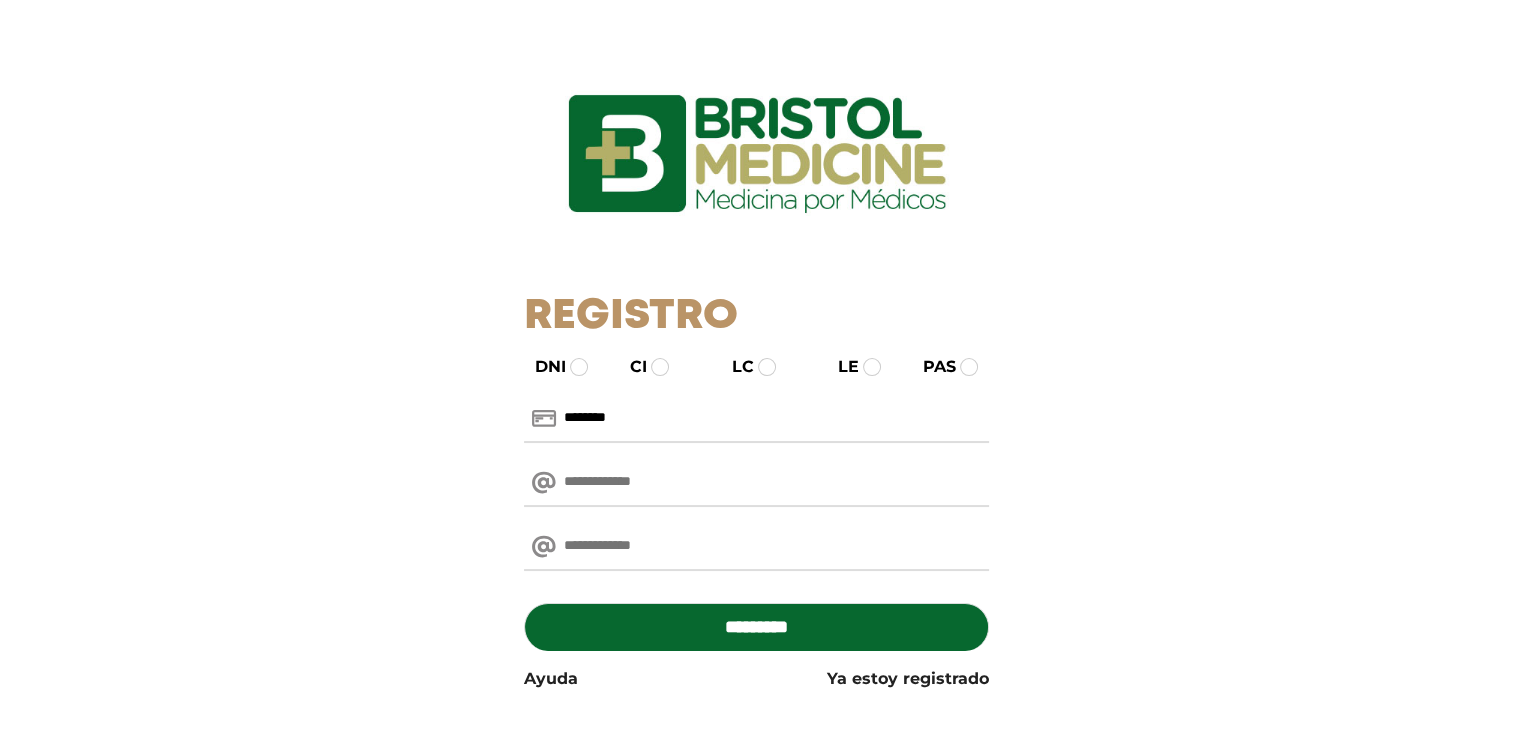 type on "**********" 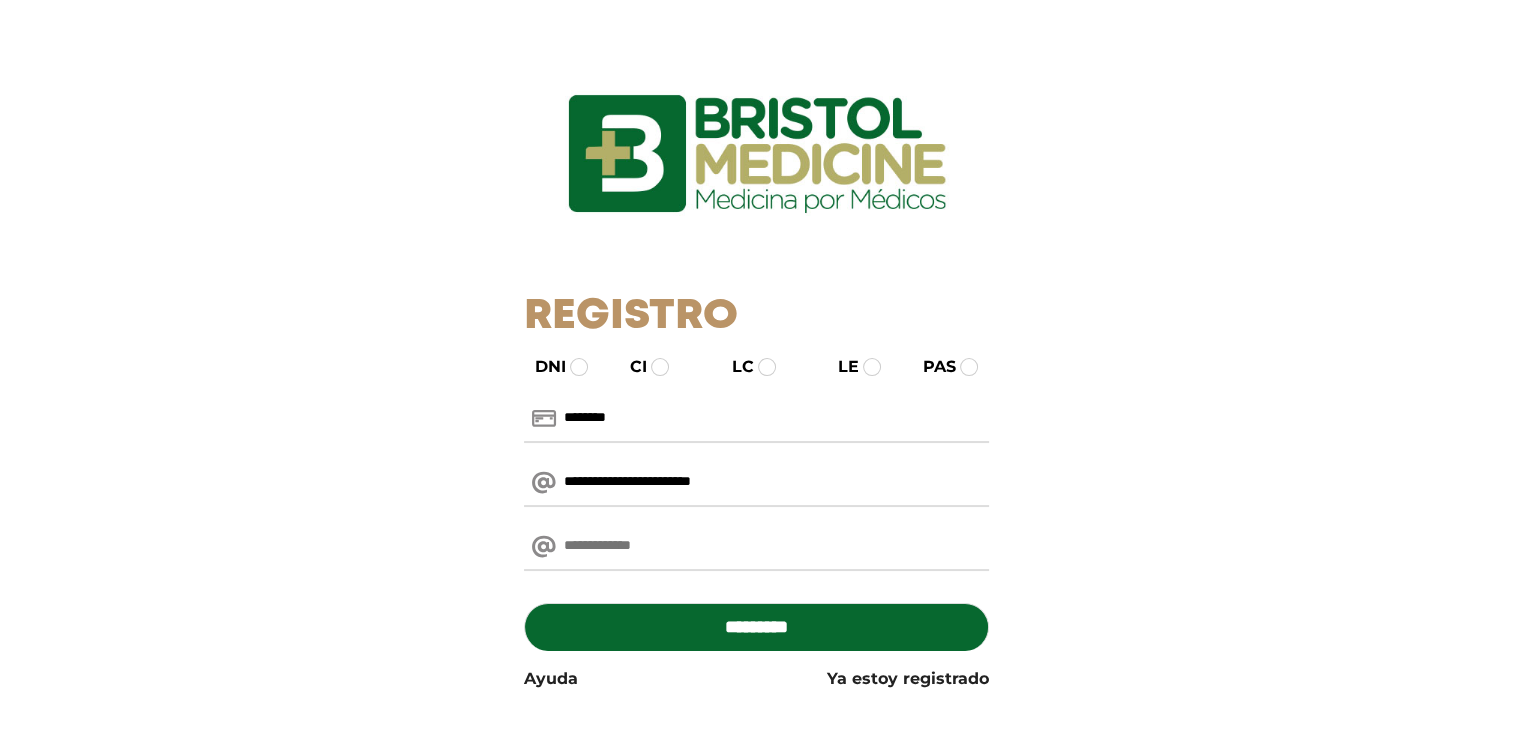 type on "**********" 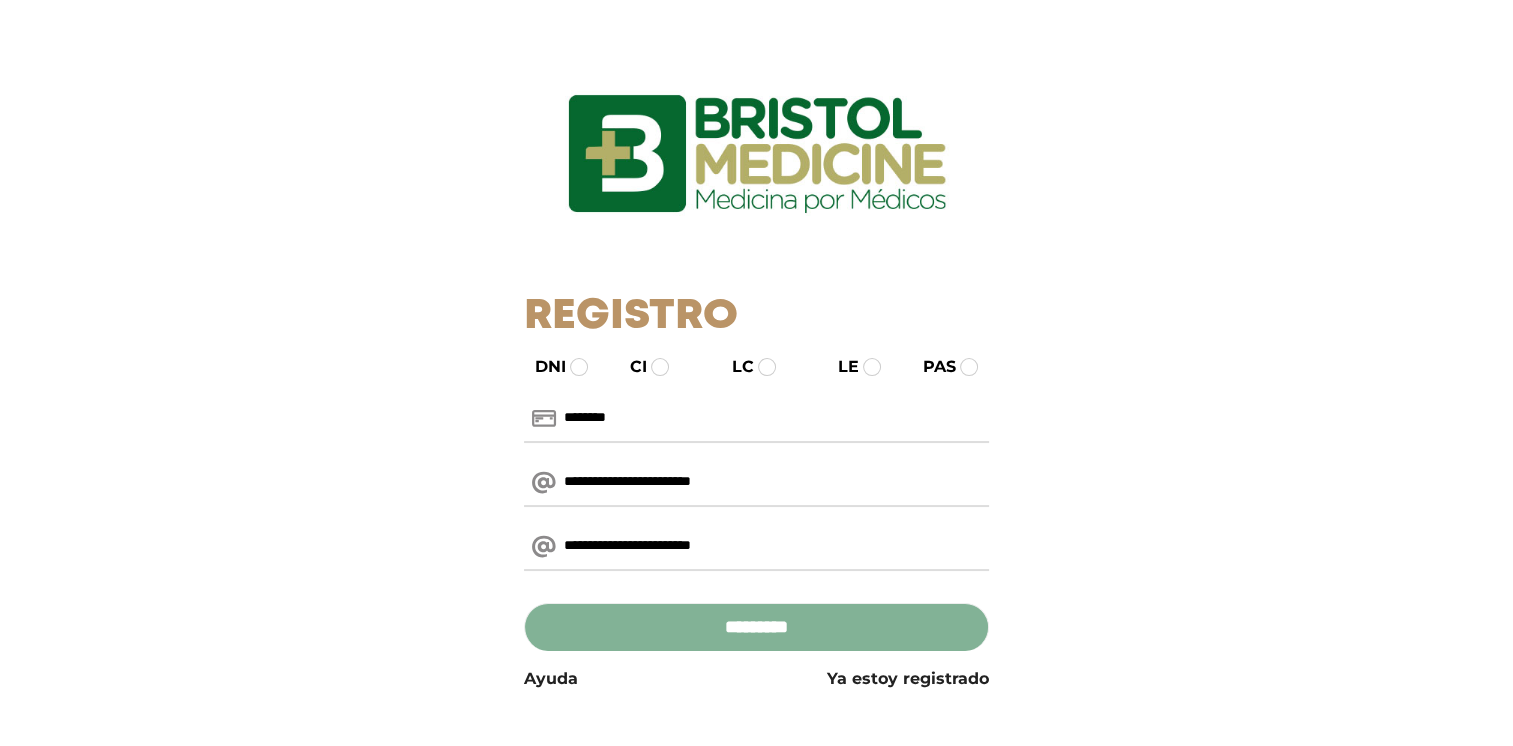 click on "*********" at bounding box center [756, 627] 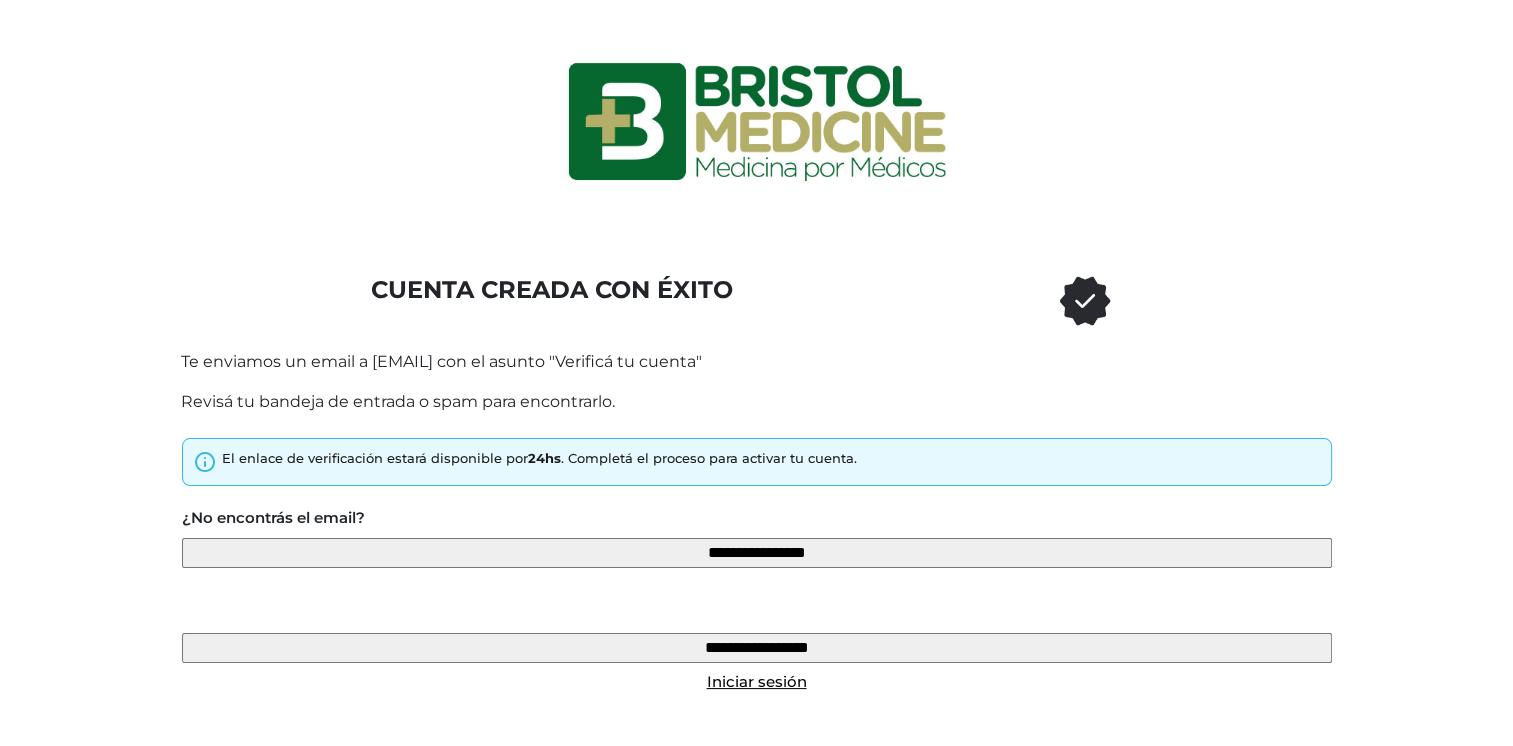 scroll, scrollTop: 45, scrollLeft: 0, axis: vertical 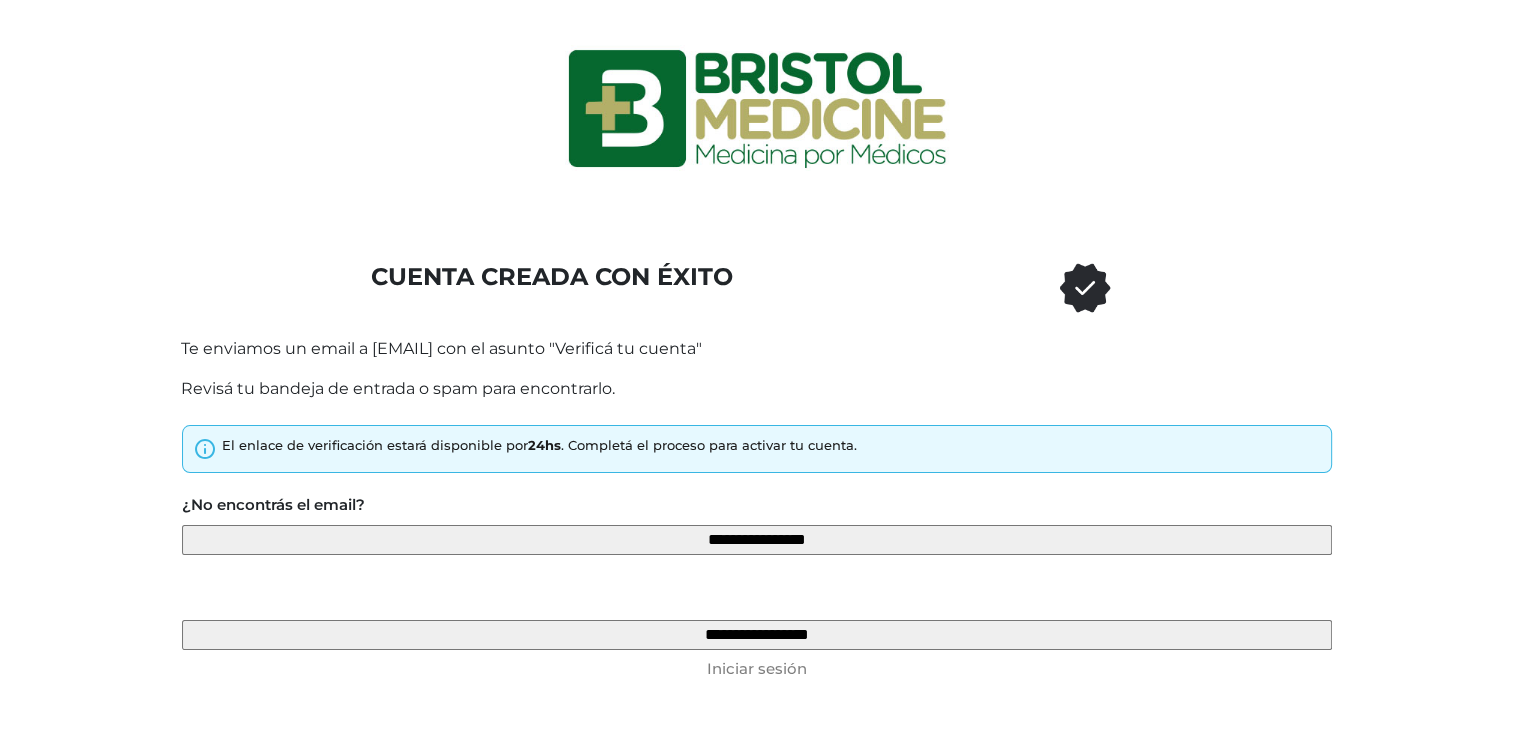click on "Iniciar sesión" at bounding box center (757, 668) 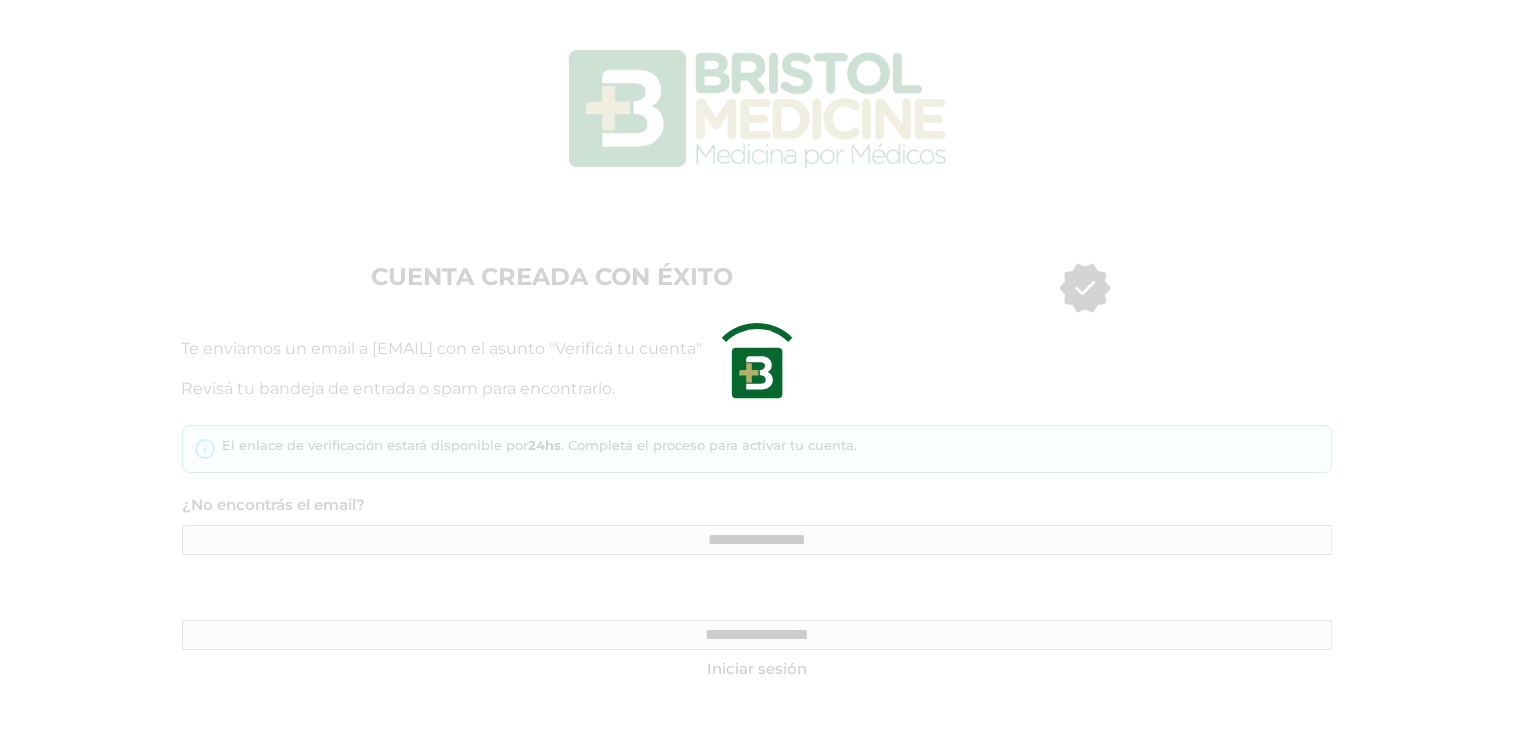 type on "**********" 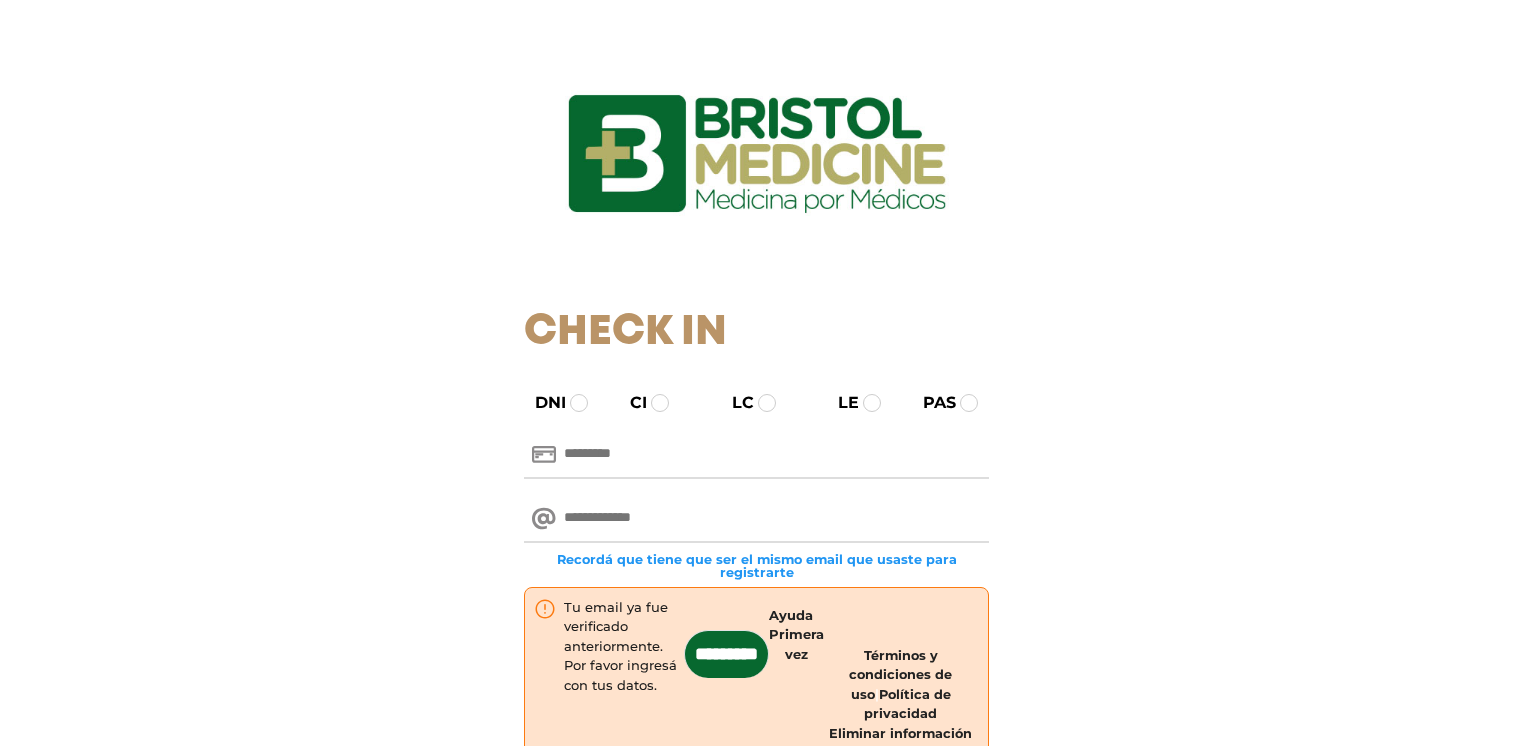 scroll, scrollTop: 0, scrollLeft: 0, axis: both 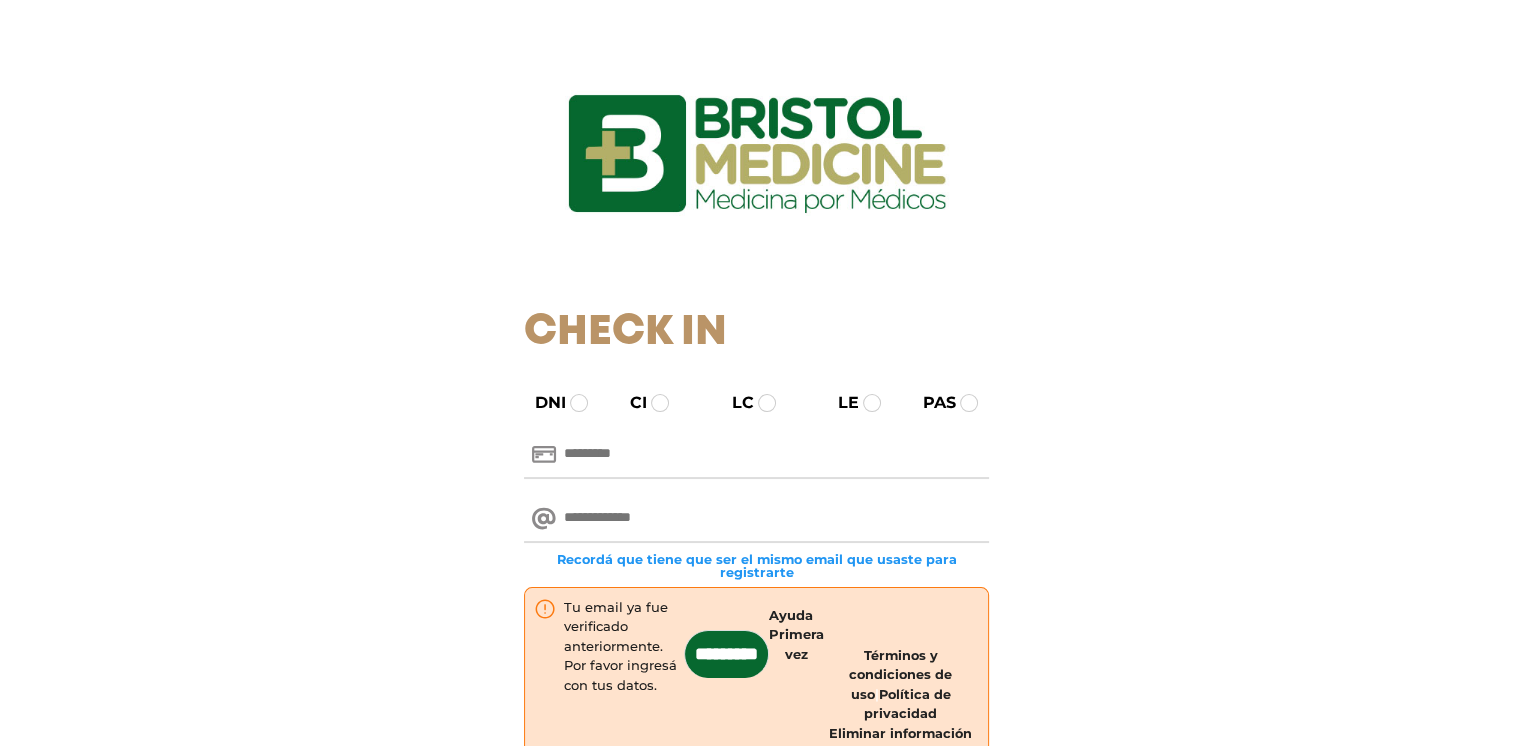 click at bounding box center (756, 455) 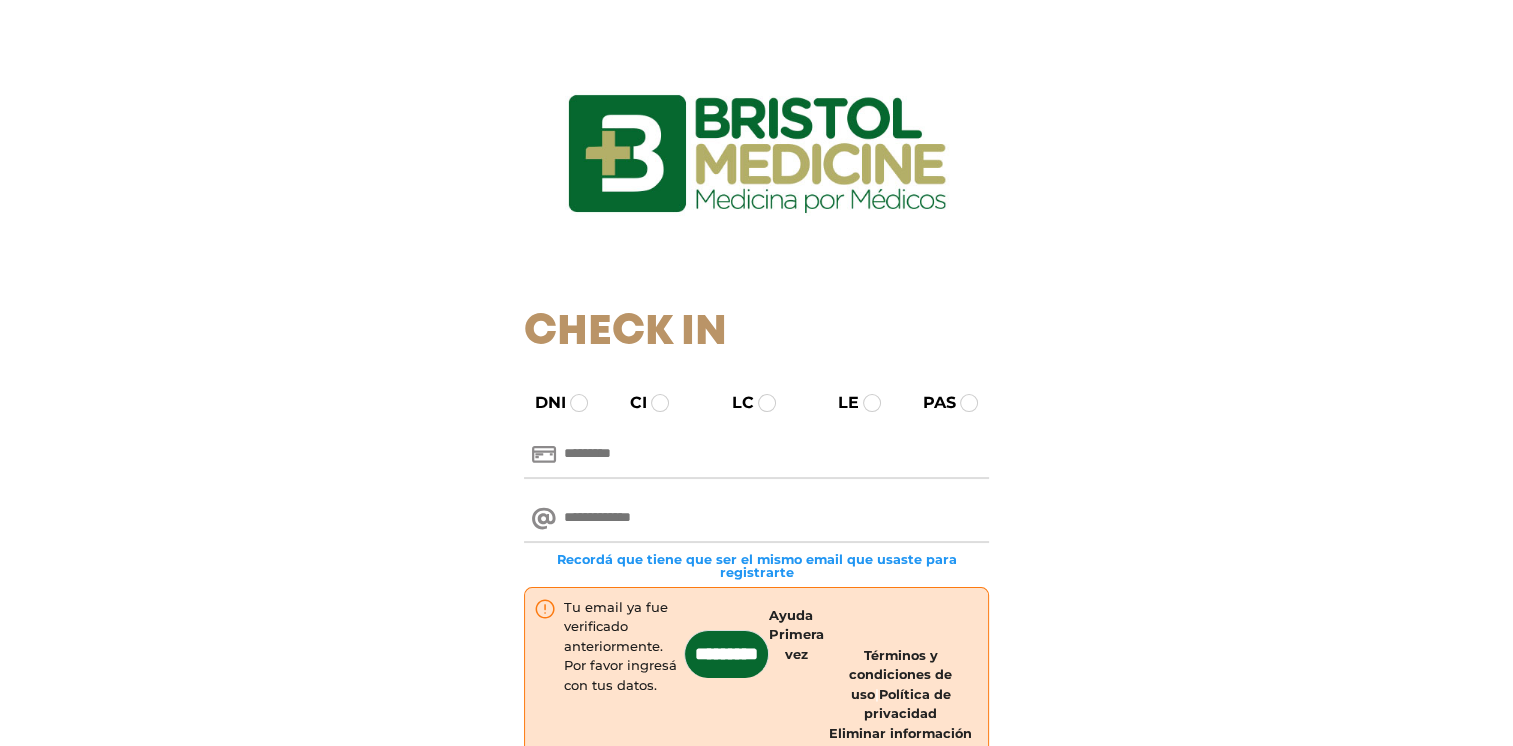 type on "********" 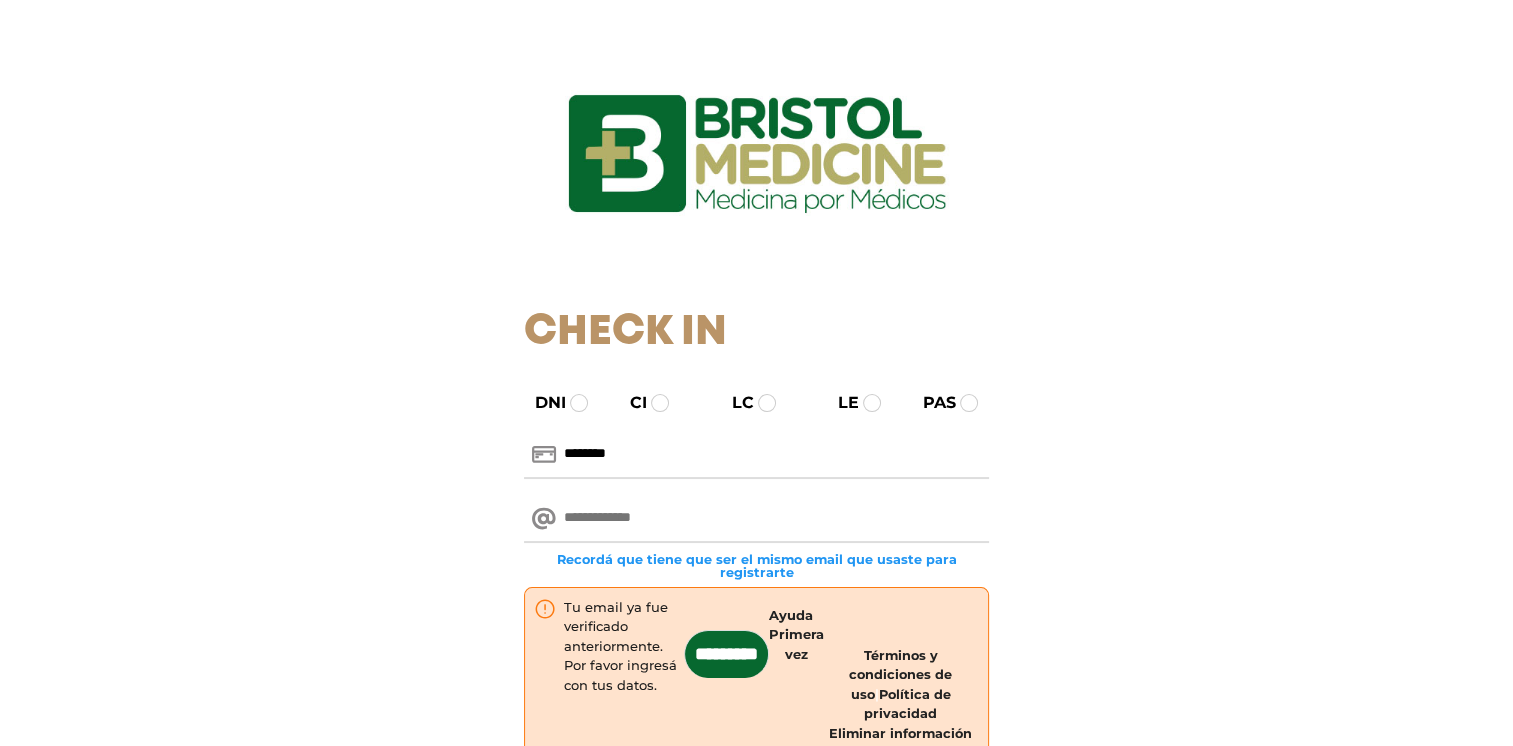 click at bounding box center [756, 519] 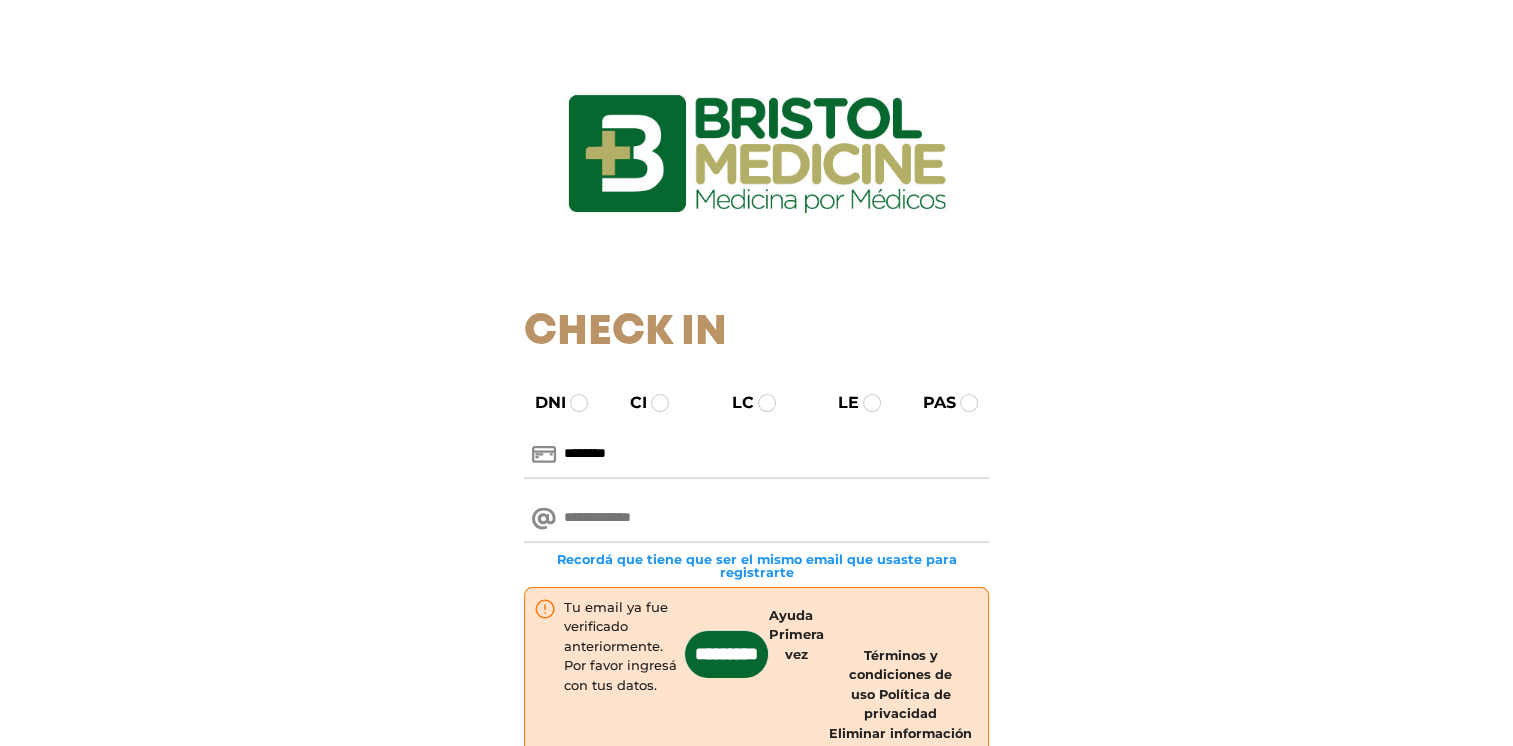 type on "**********" 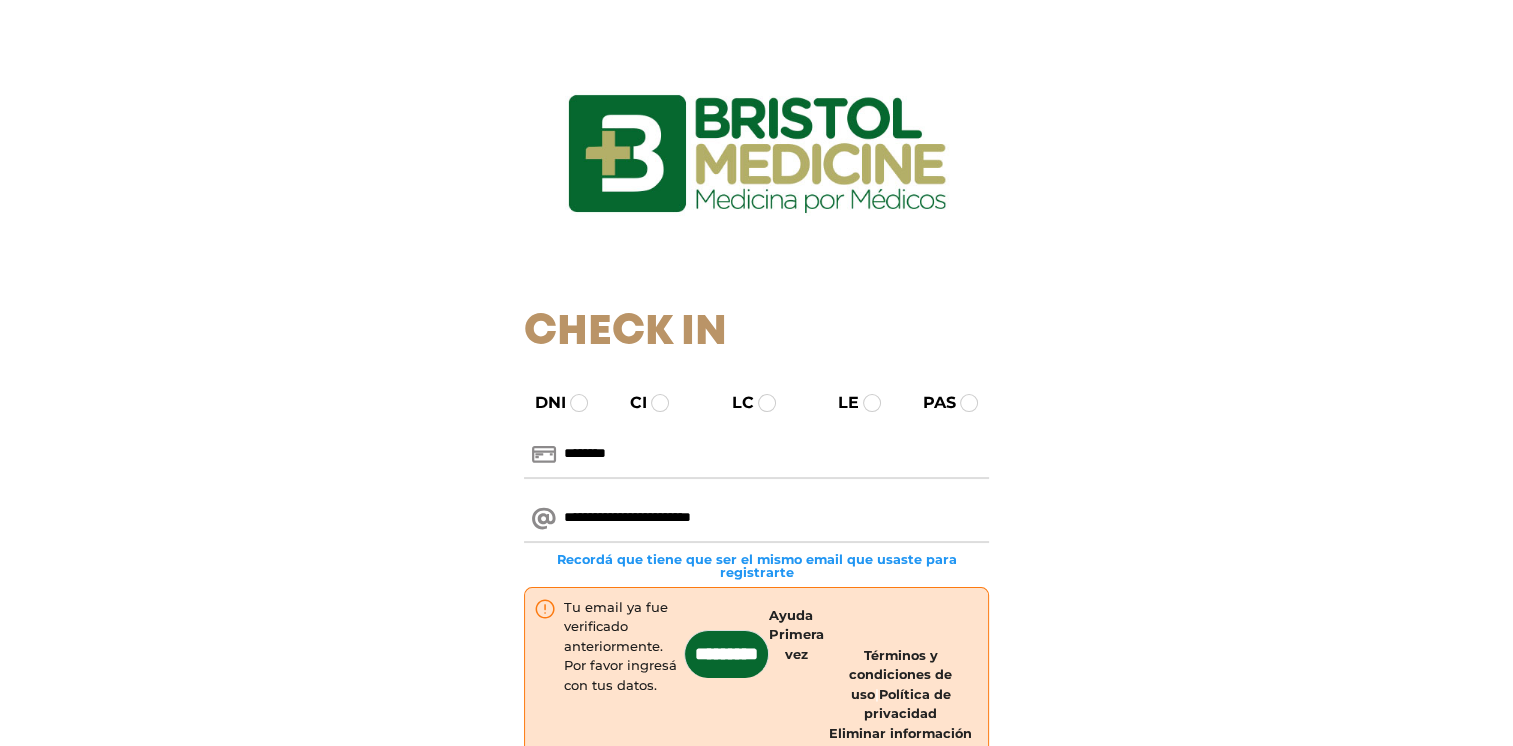click on "*********" at bounding box center [726, 654] 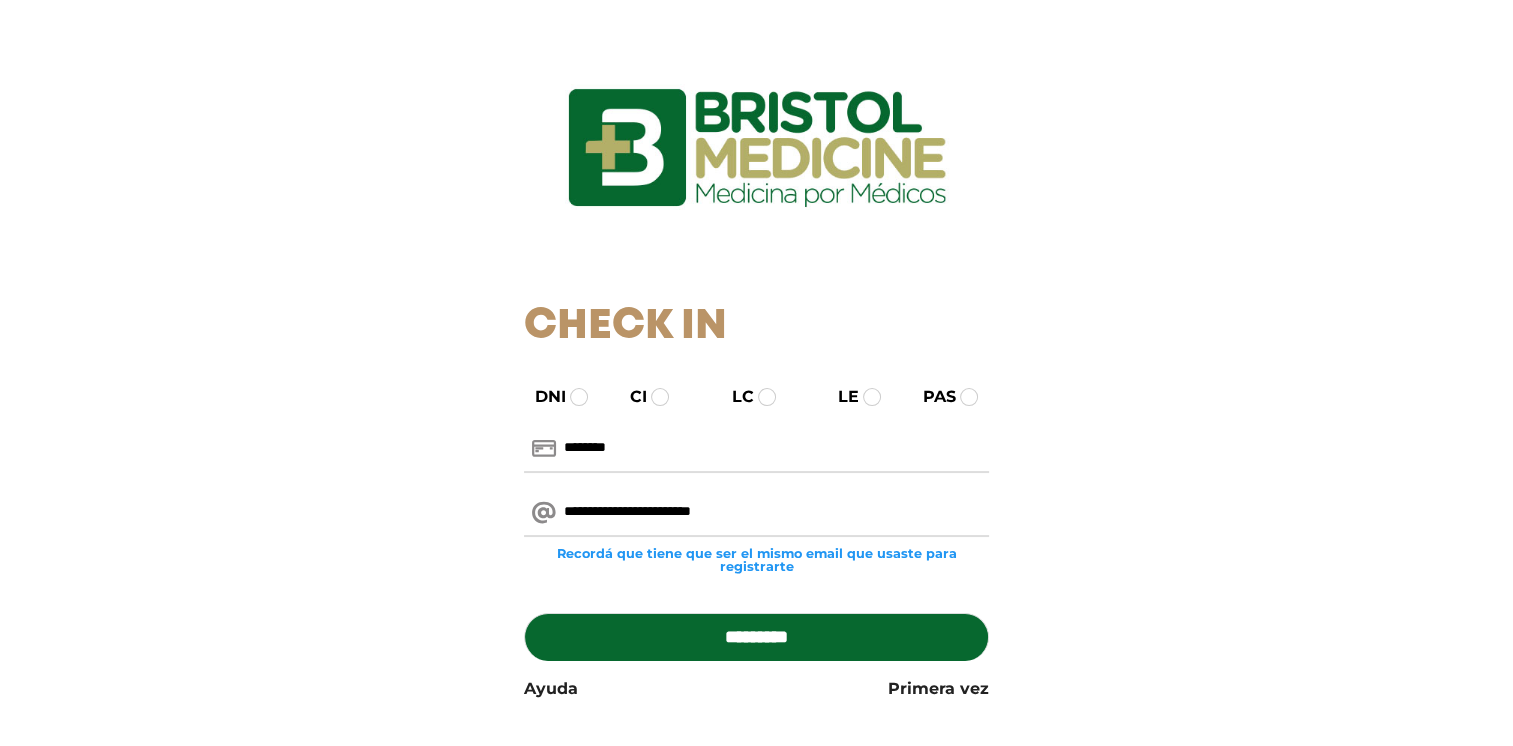 scroll, scrollTop: 100, scrollLeft: 0, axis: vertical 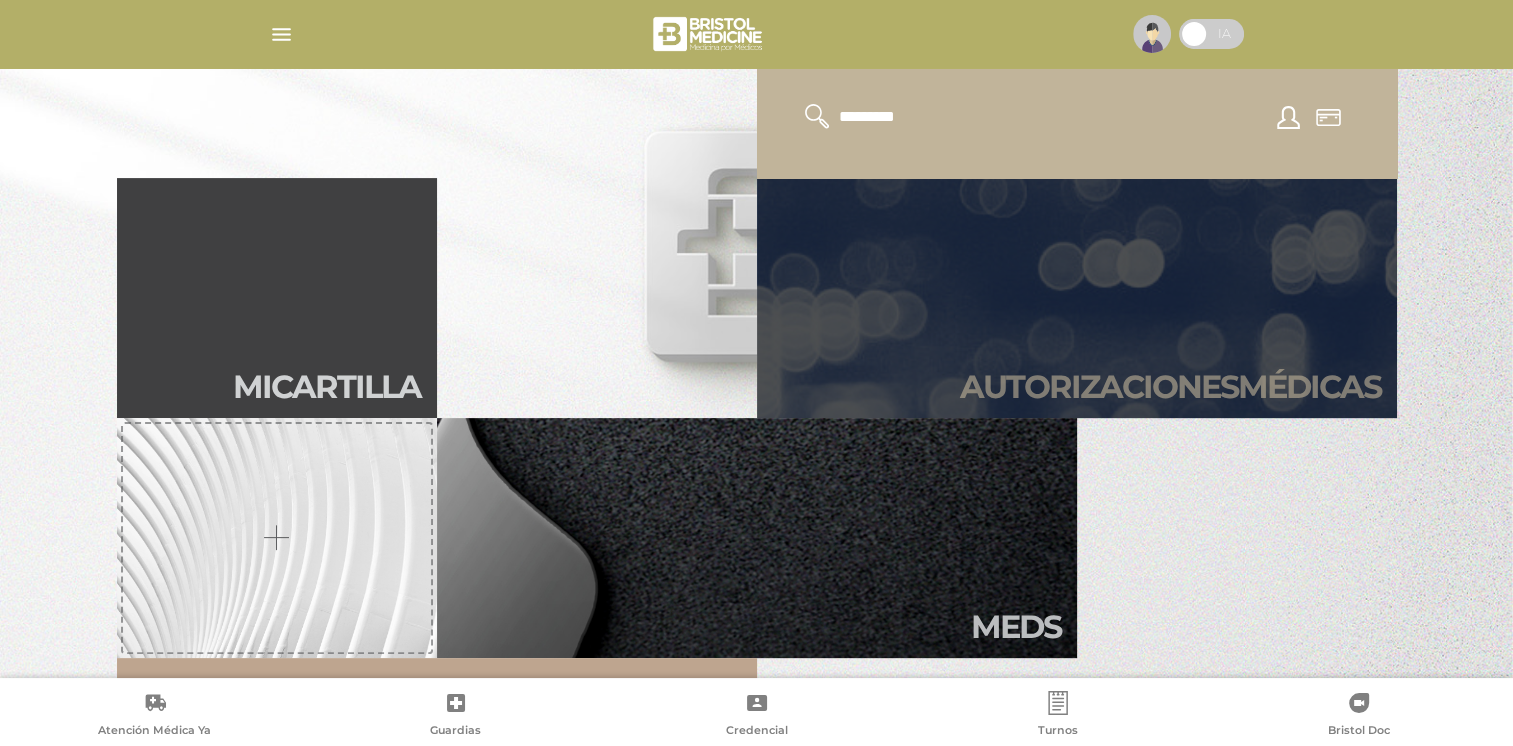 click on "Autori zaciones  médicas" at bounding box center [1170, 387] 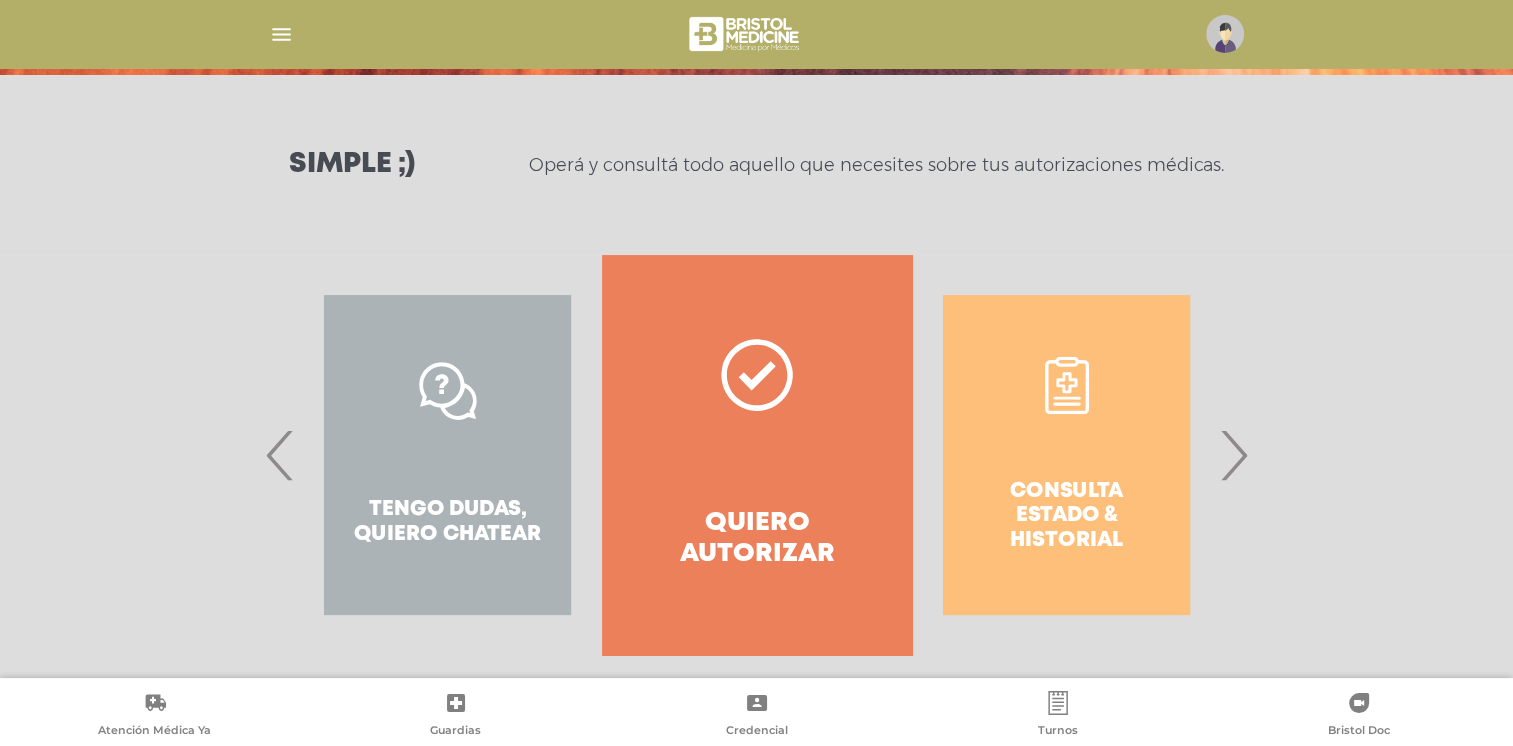 scroll, scrollTop: 257, scrollLeft: 0, axis: vertical 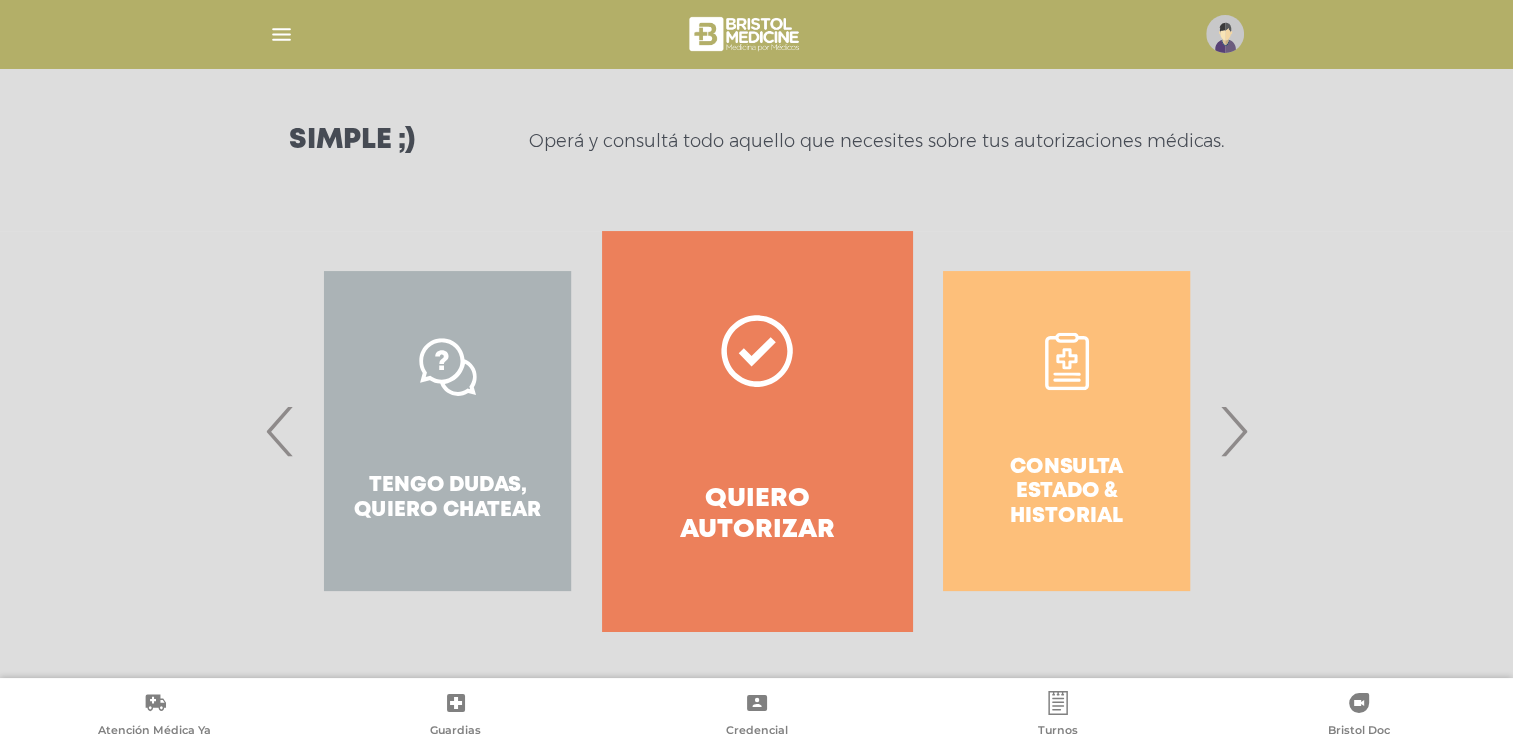 click on "Quiero autorizar" at bounding box center (756, 515) 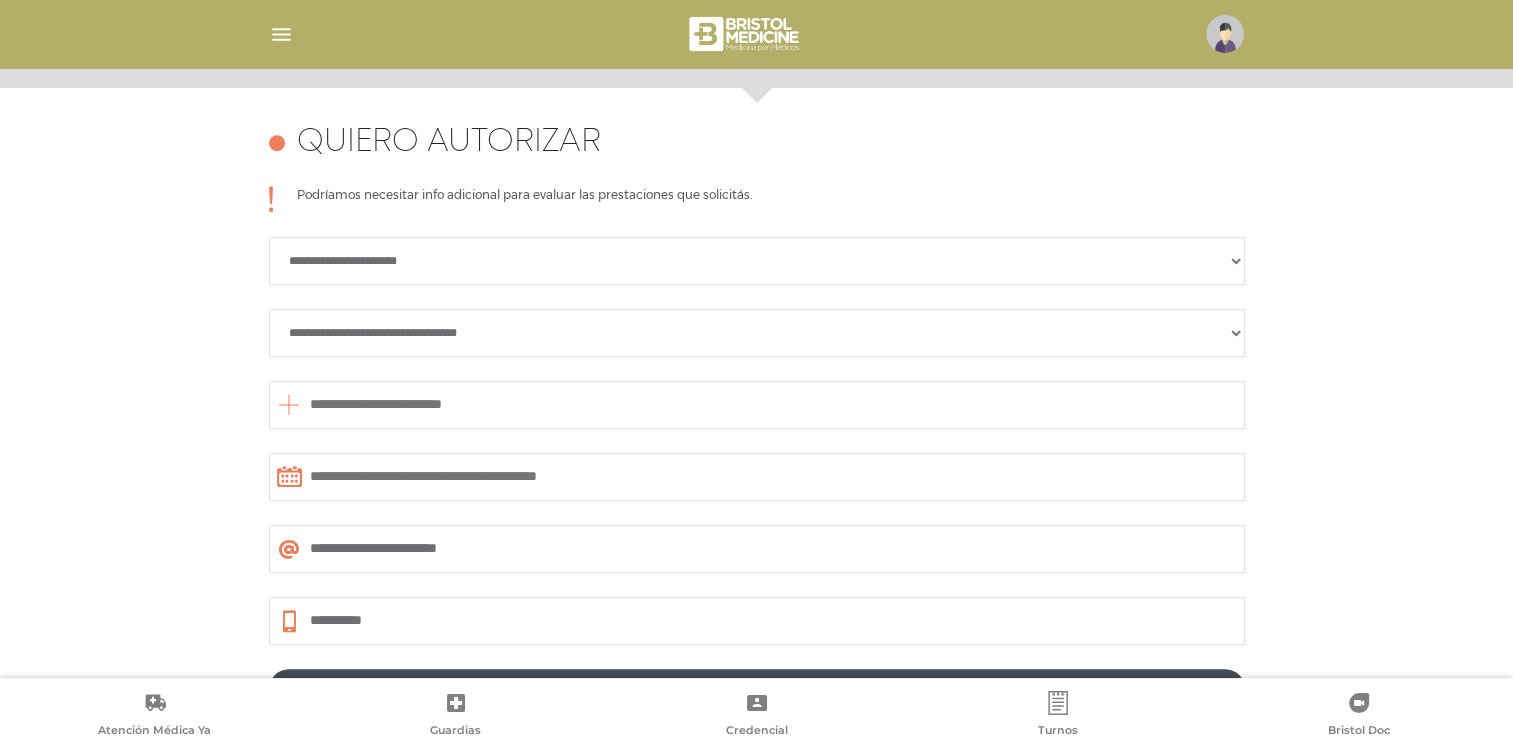 scroll, scrollTop: 888, scrollLeft: 0, axis: vertical 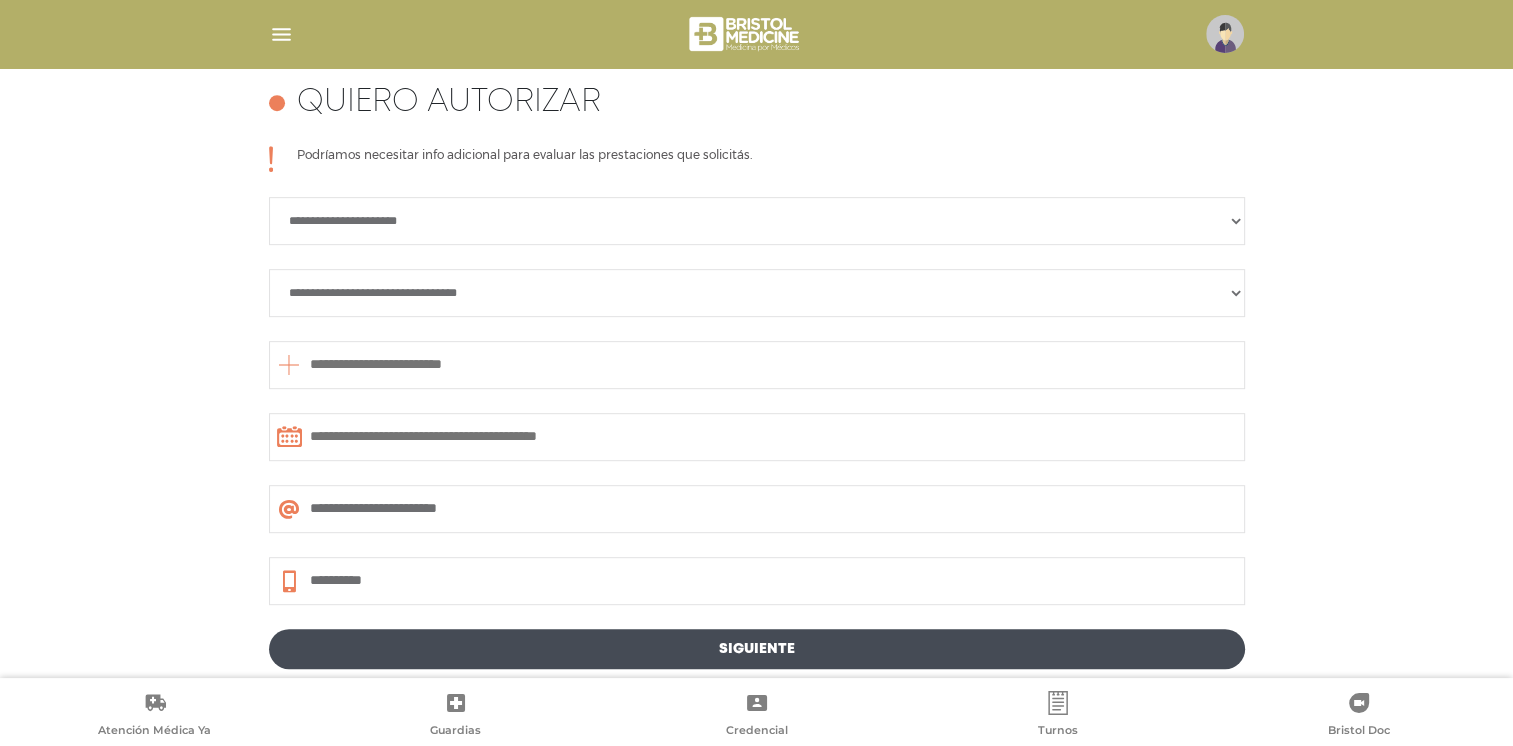 click on "[REDACTED]" at bounding box center [757, 221] 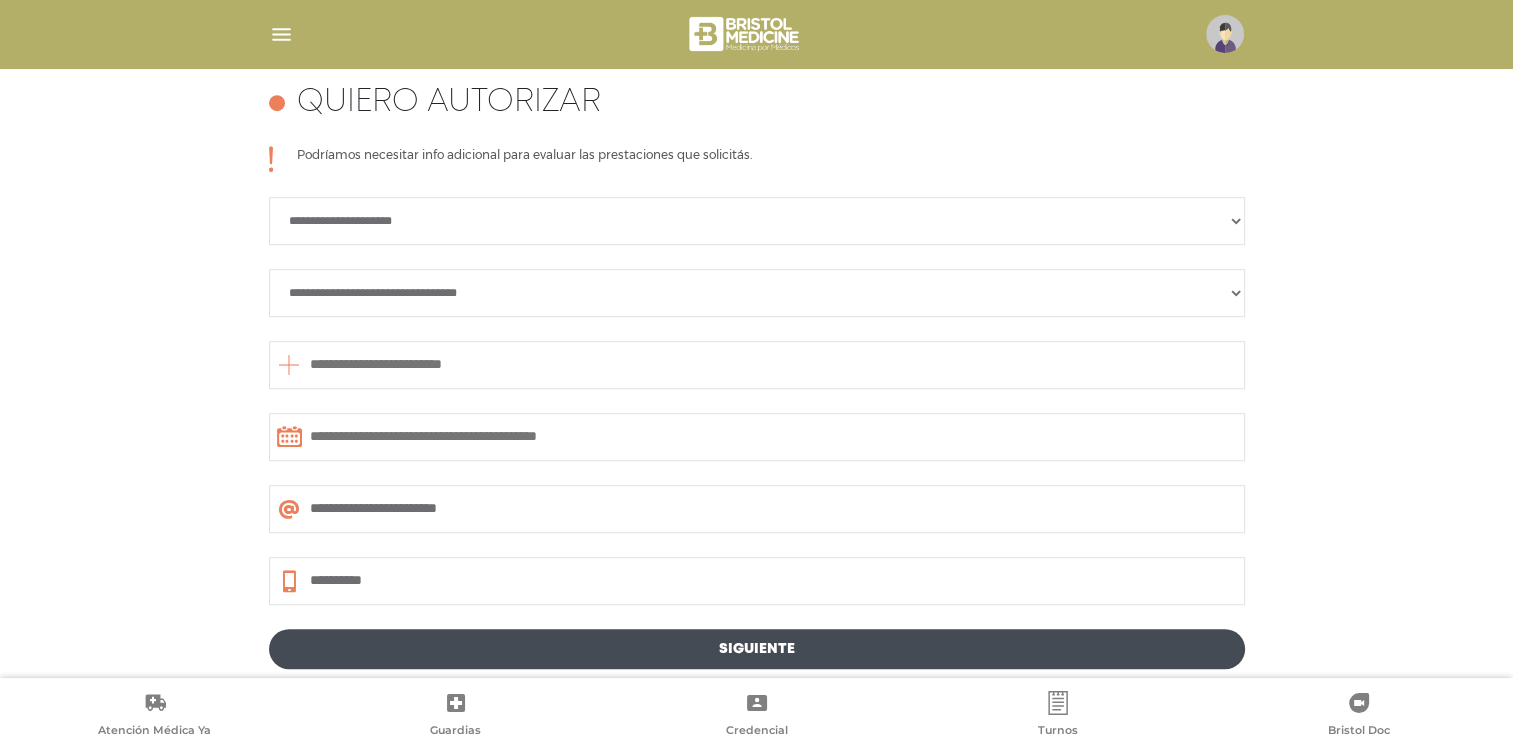 click on "[REDACTED]" at bounding box center (757, 221) 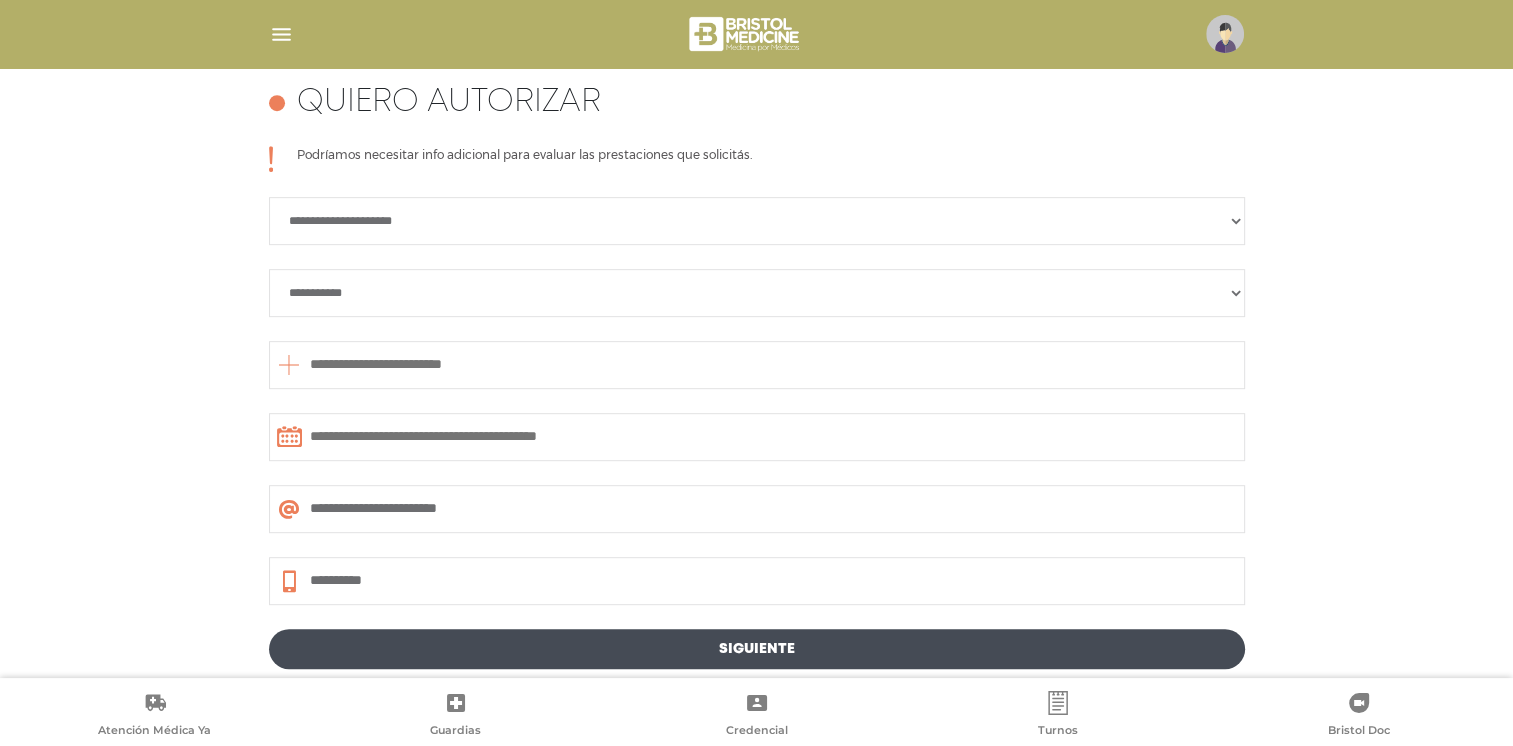 click on "**********" at bounding box center (757, 293) 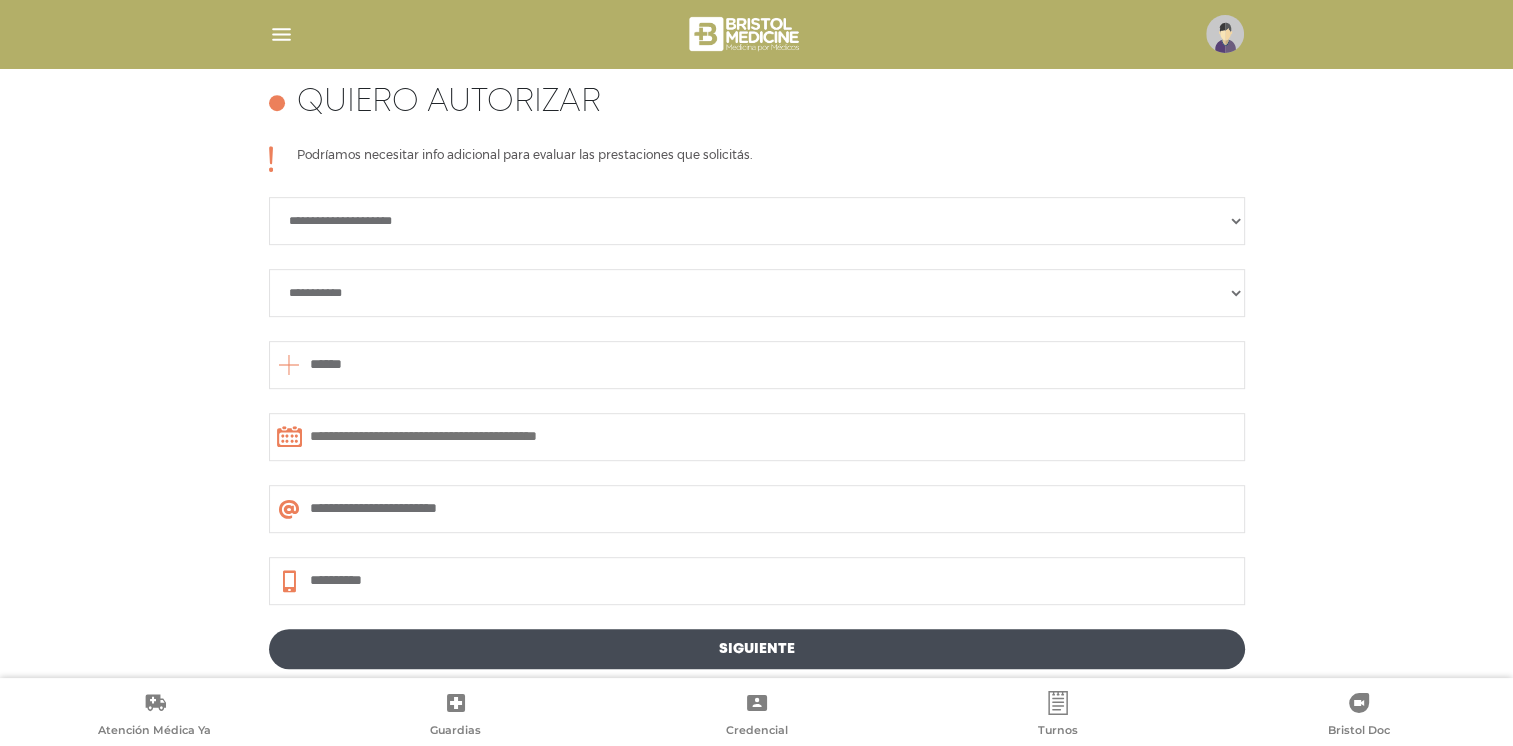 type on "******" 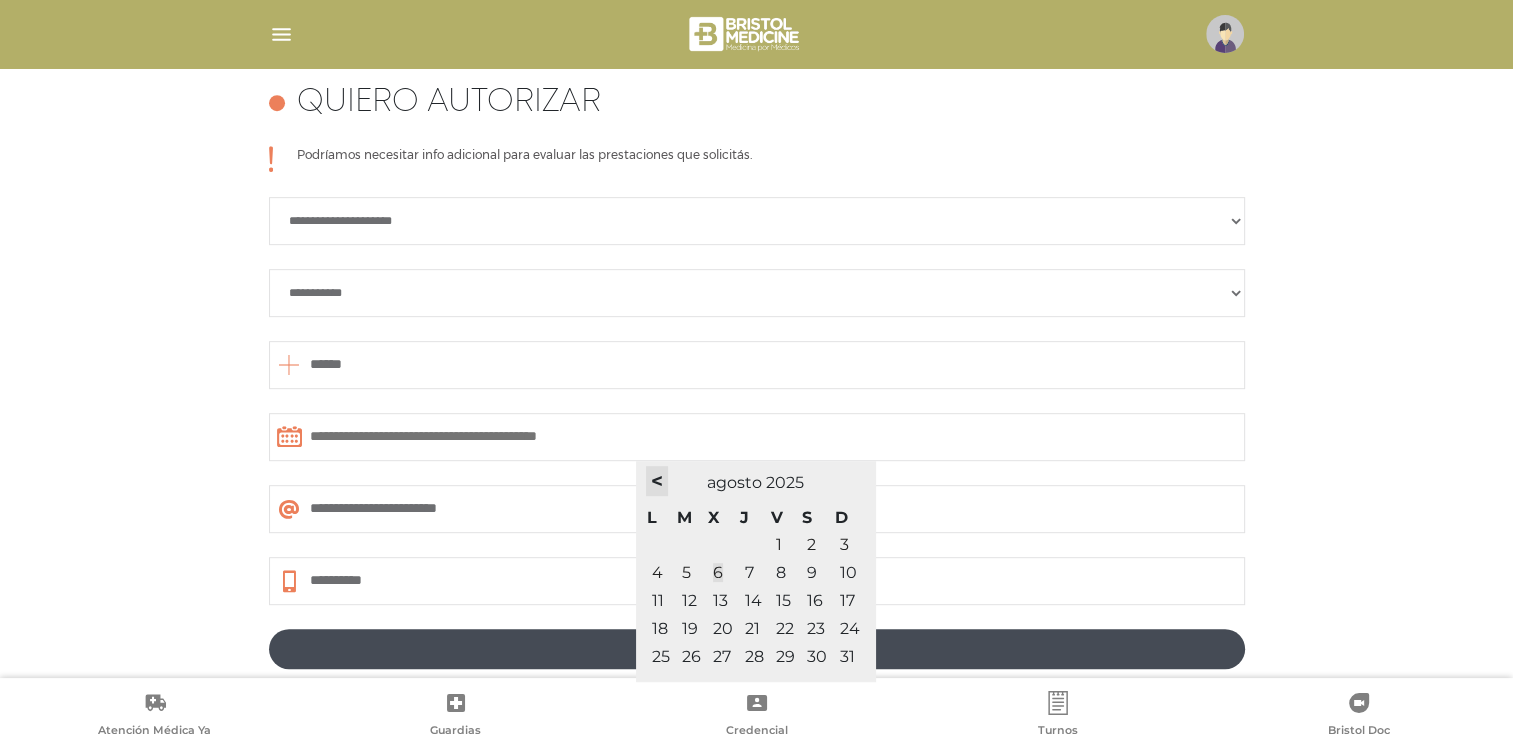click on "<" at bounding box center (657, 481) 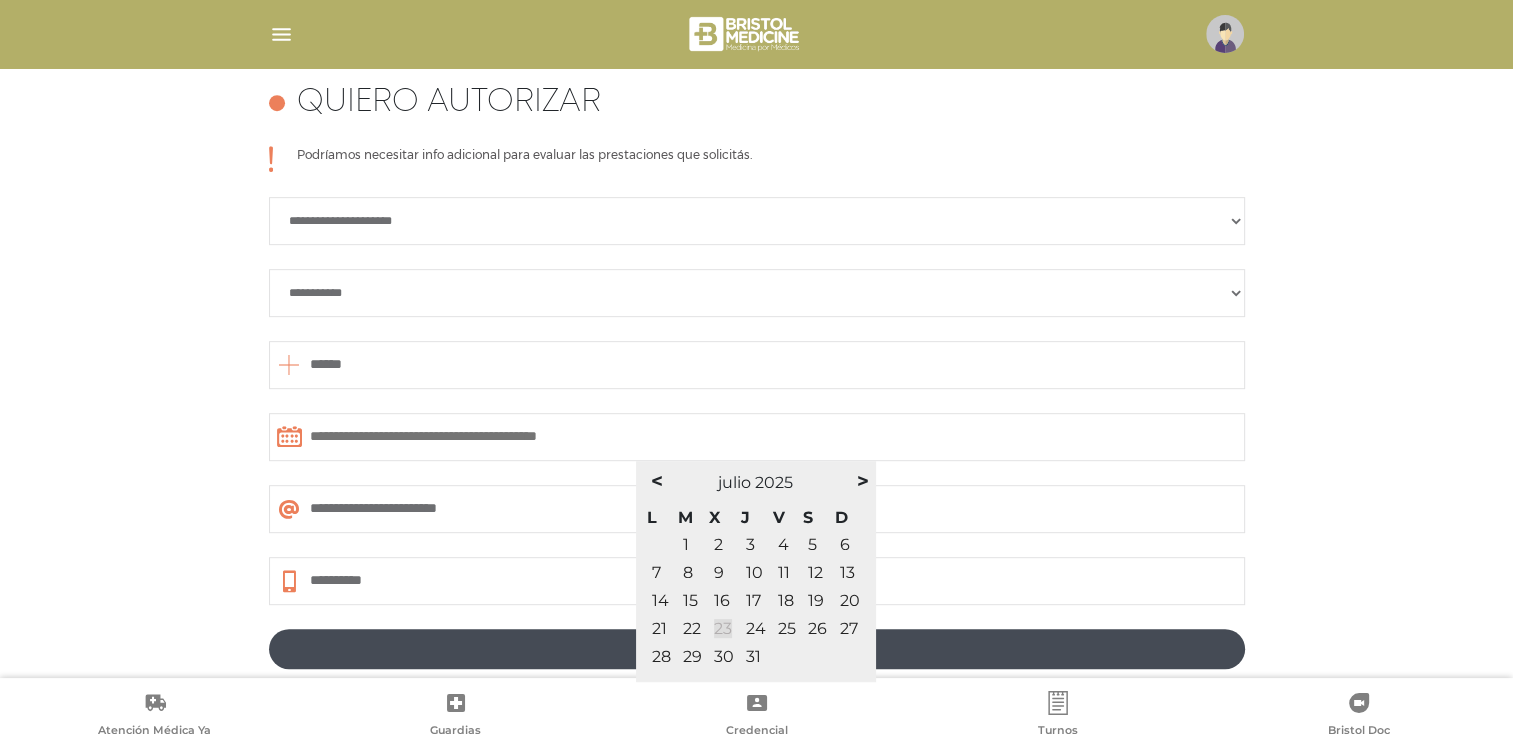 click on "23" at bounding box center (723, 628) 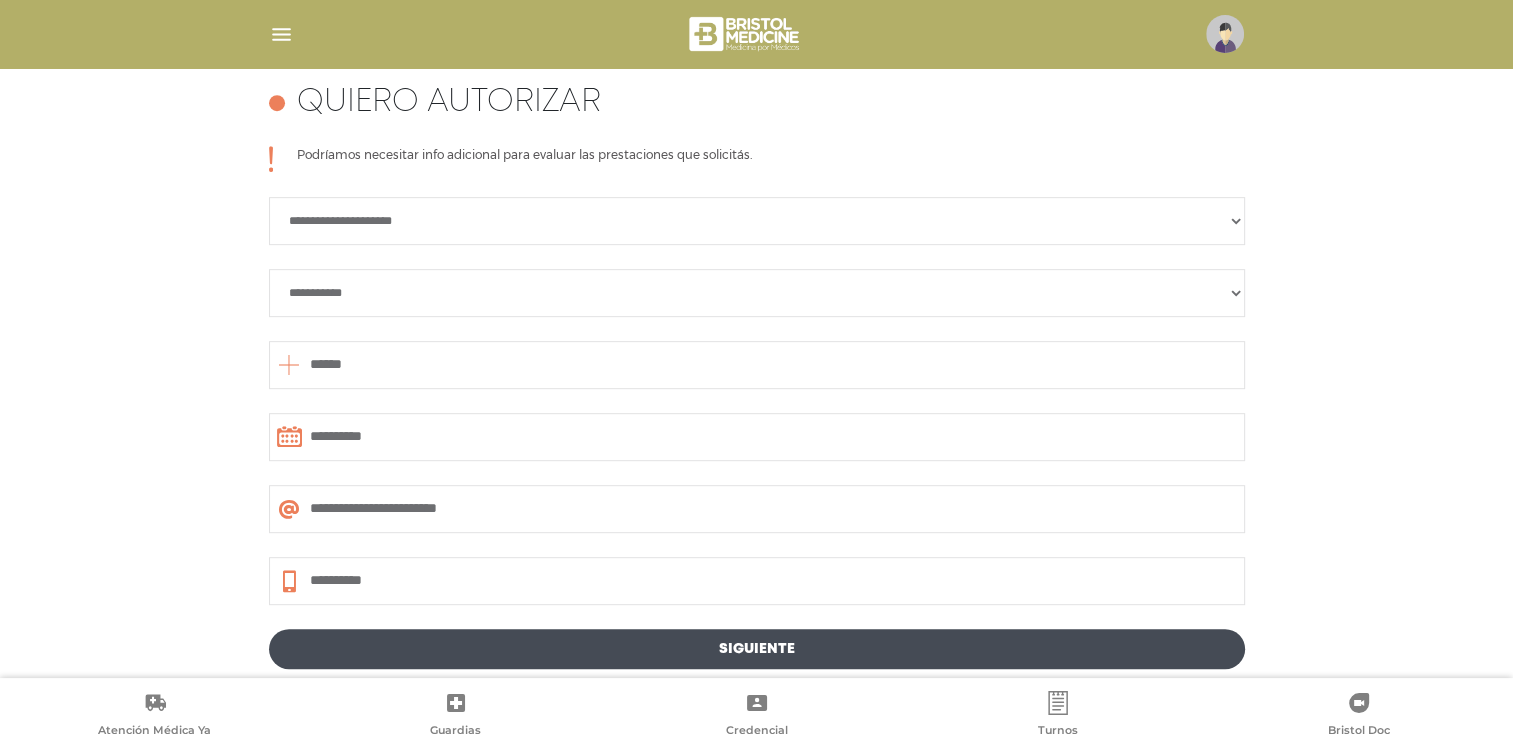 click on "Siguiente" at bounding box center [757, 649] 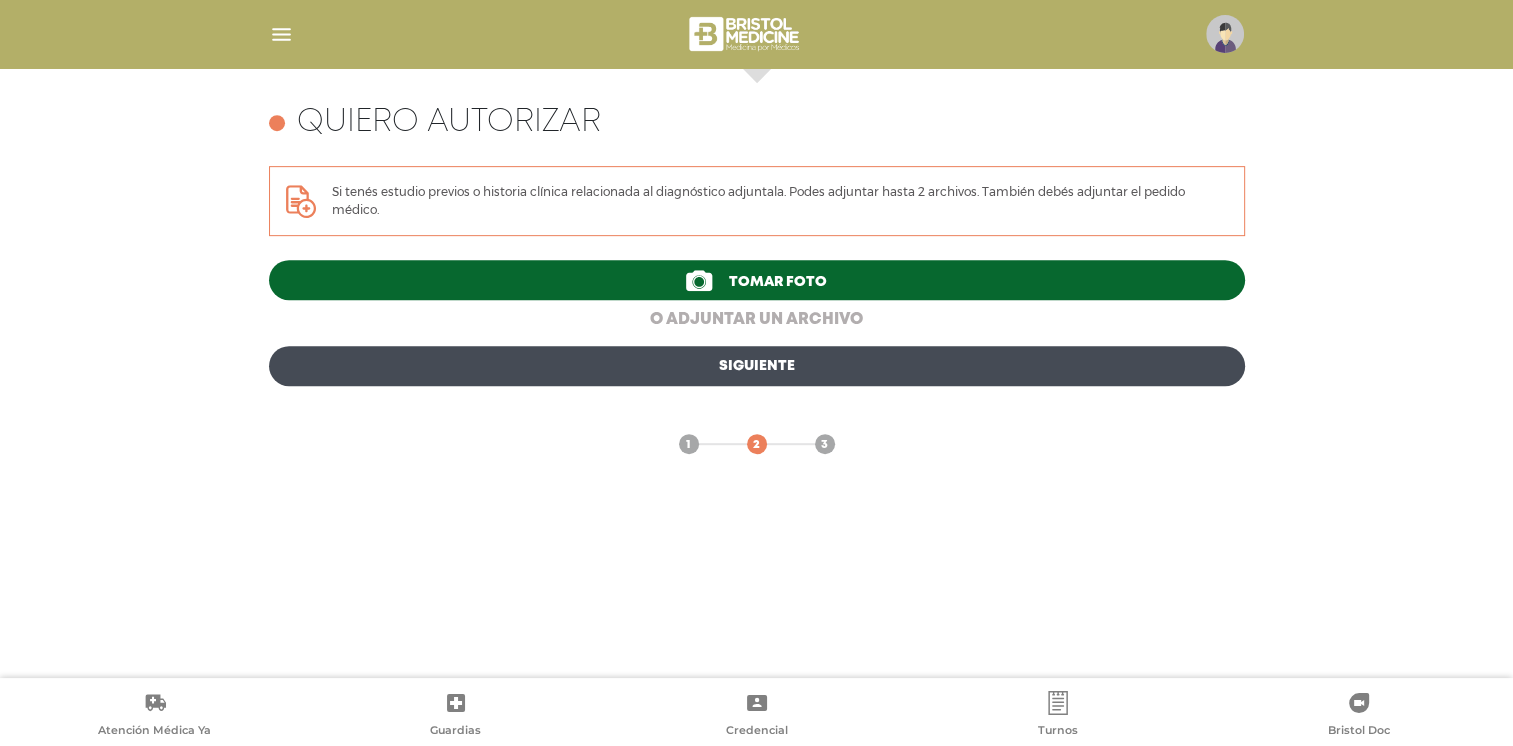 click on "o adjuntar un archivo" at bounding box center (757, 320) 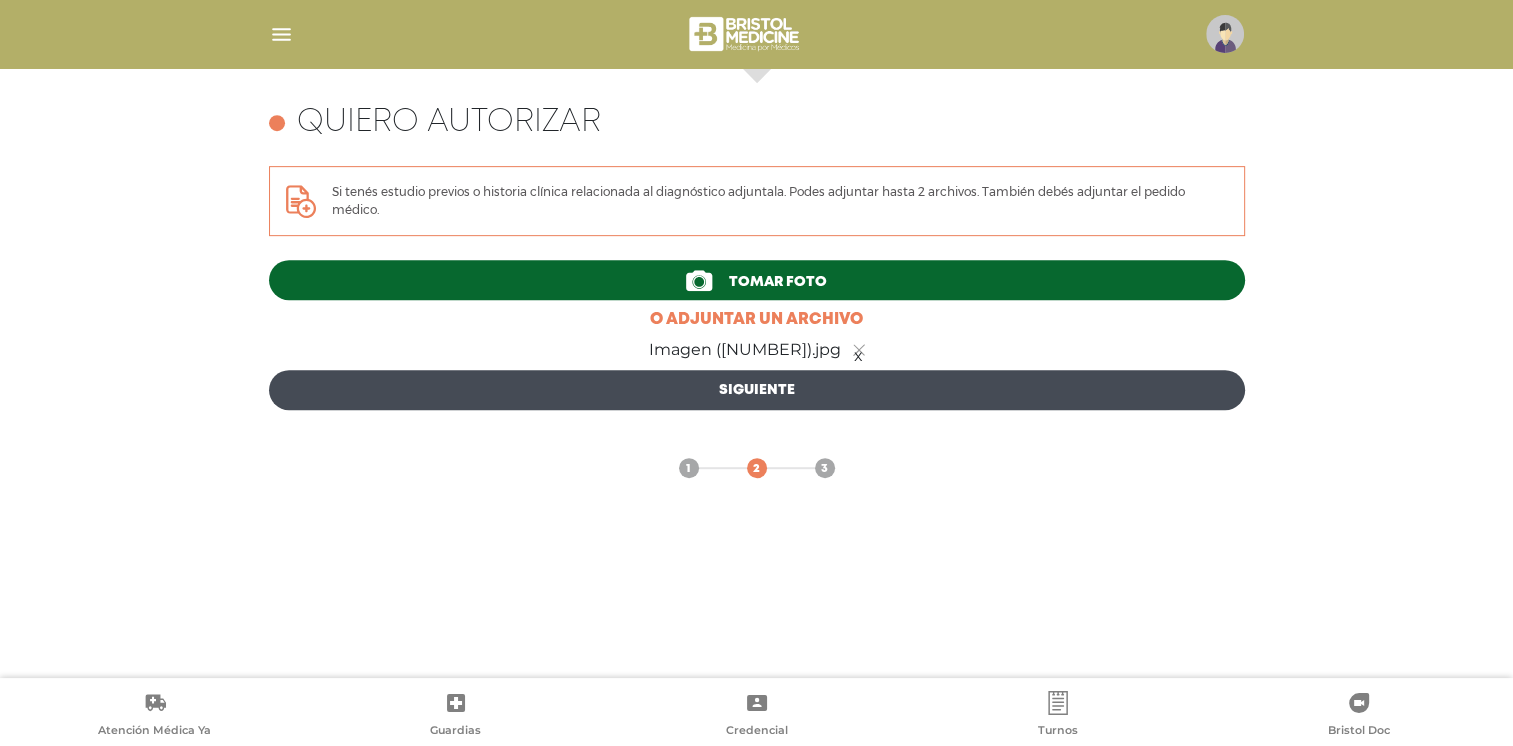 click on "Siguiente" at bounding box center (757, 390) 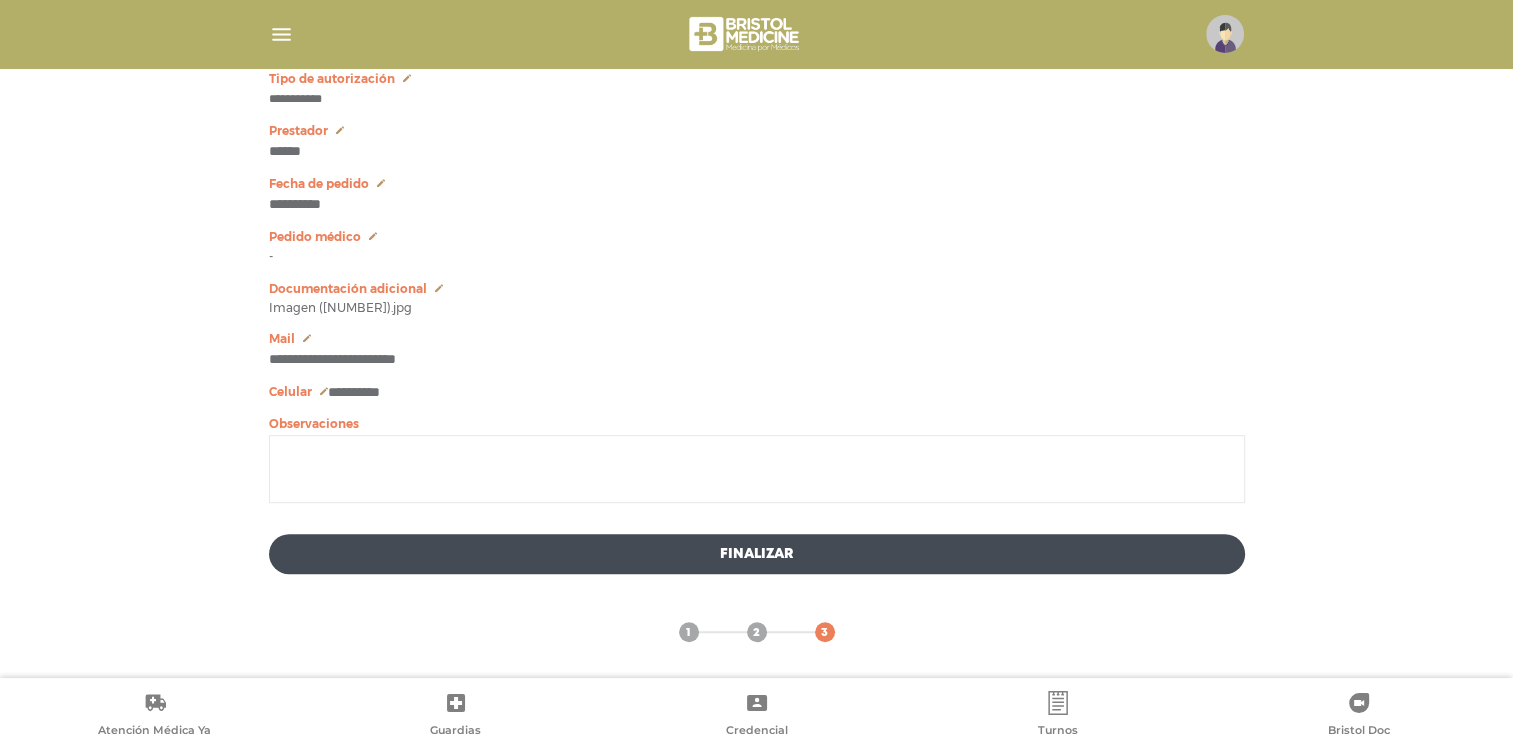 scroll, scrollTop: 1091, scrollLeft: 0, axis: vertical 